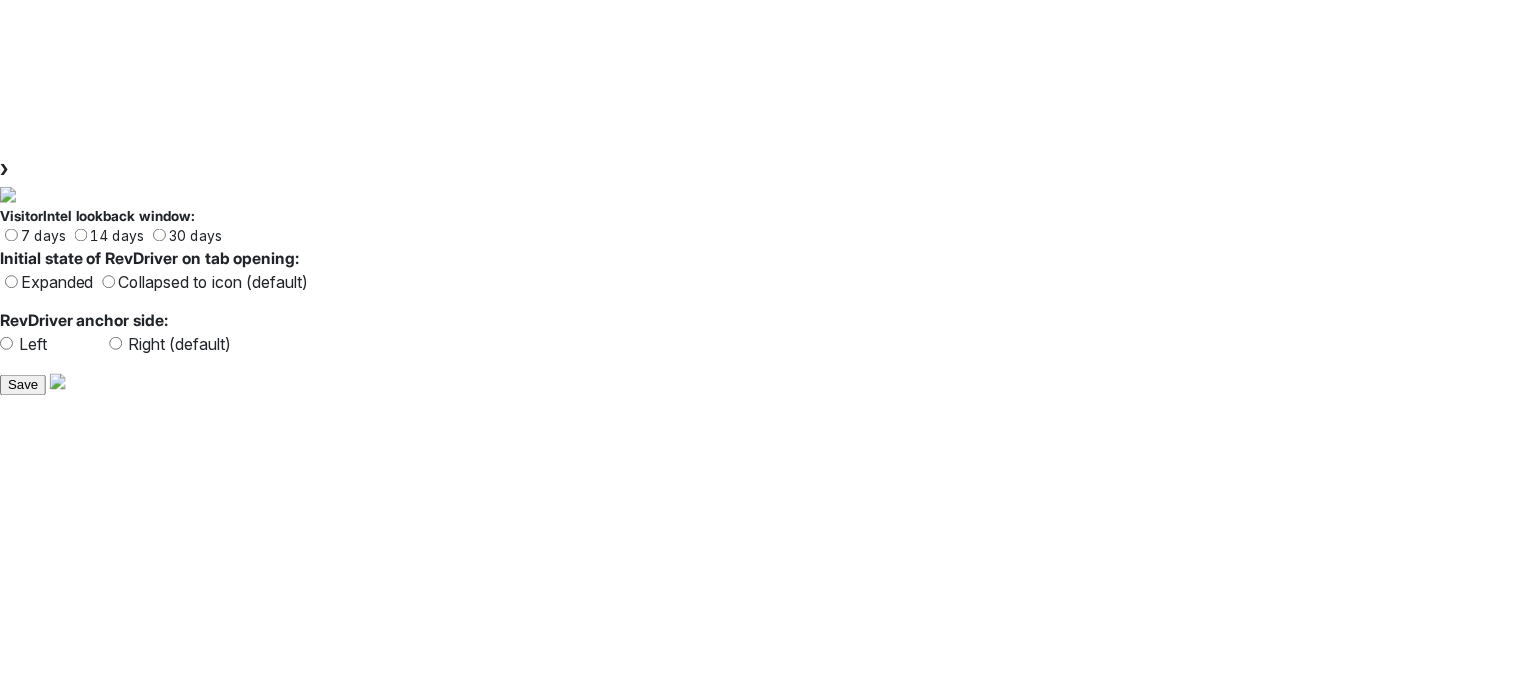 scroll, scrollTop: 0, scrollLeft: 0, axis: both 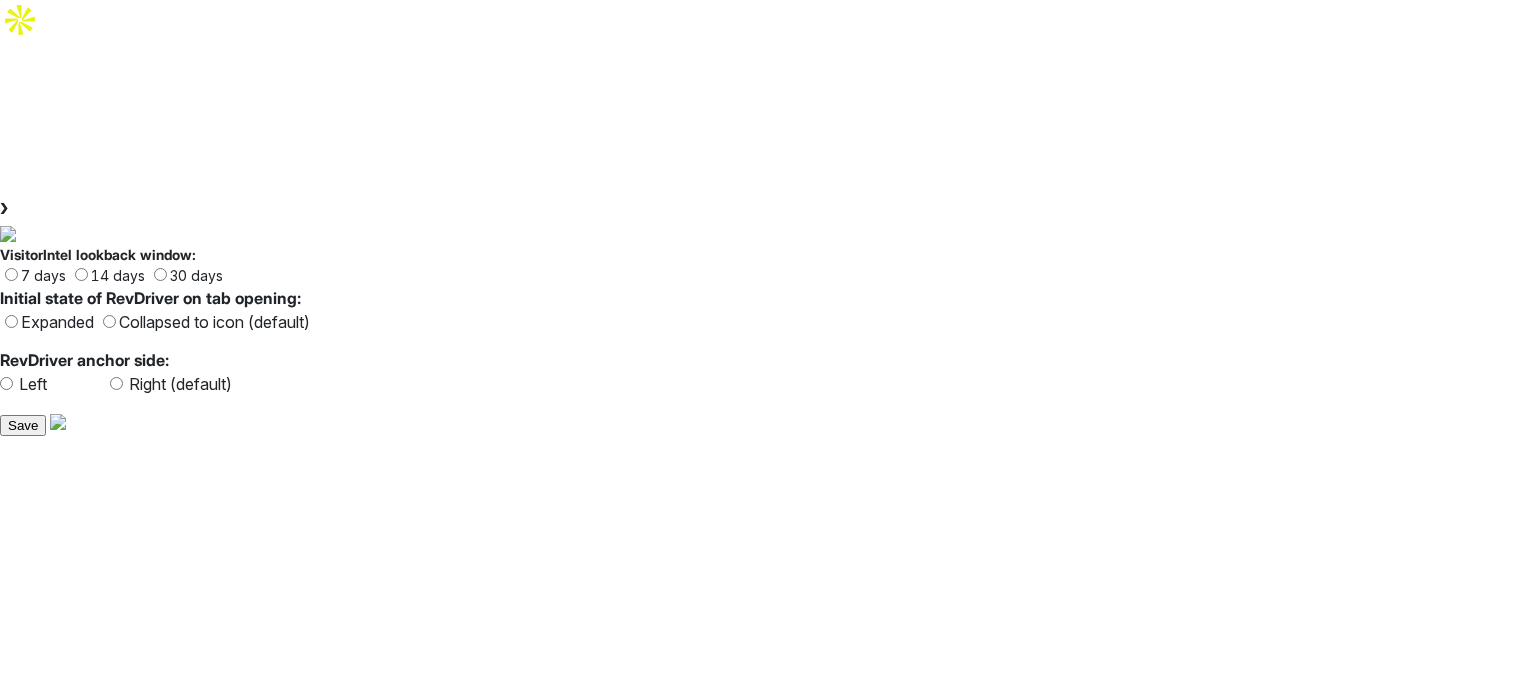 select on "*" 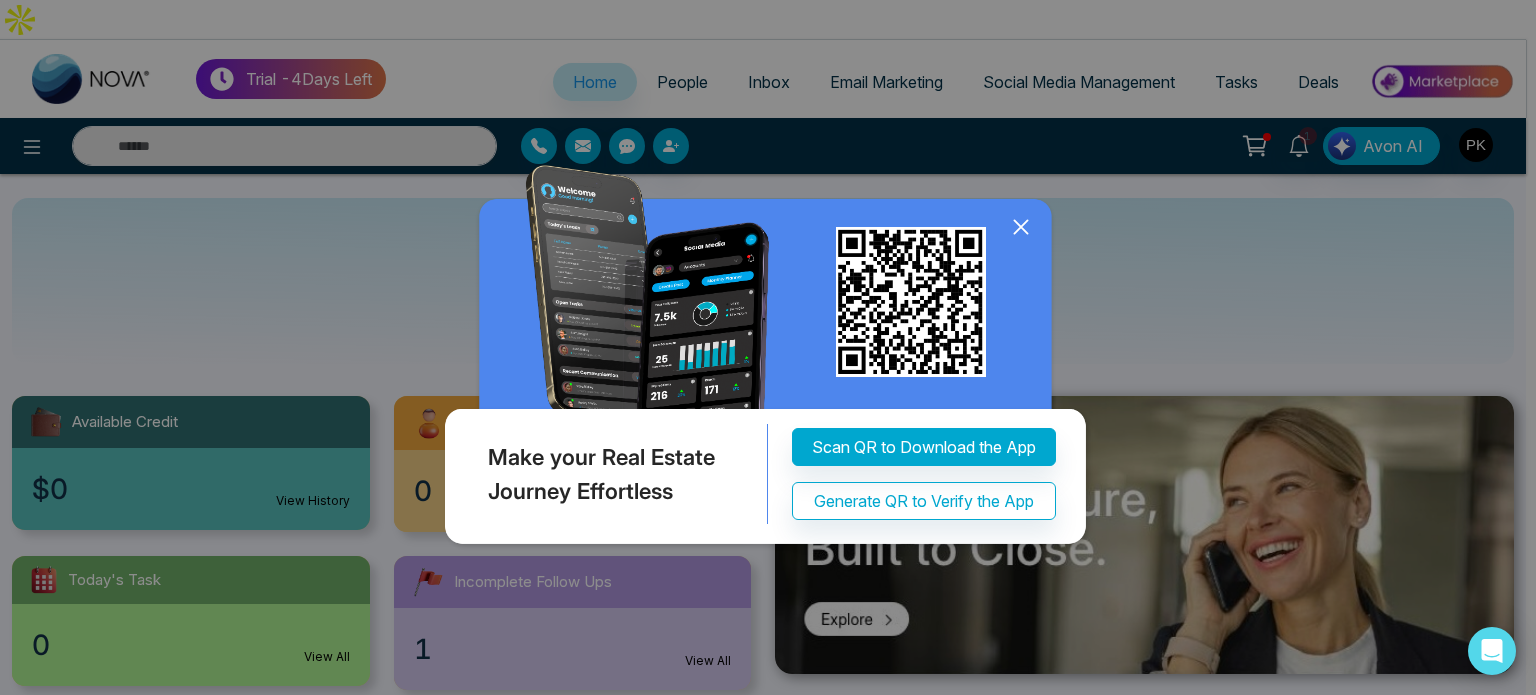 click 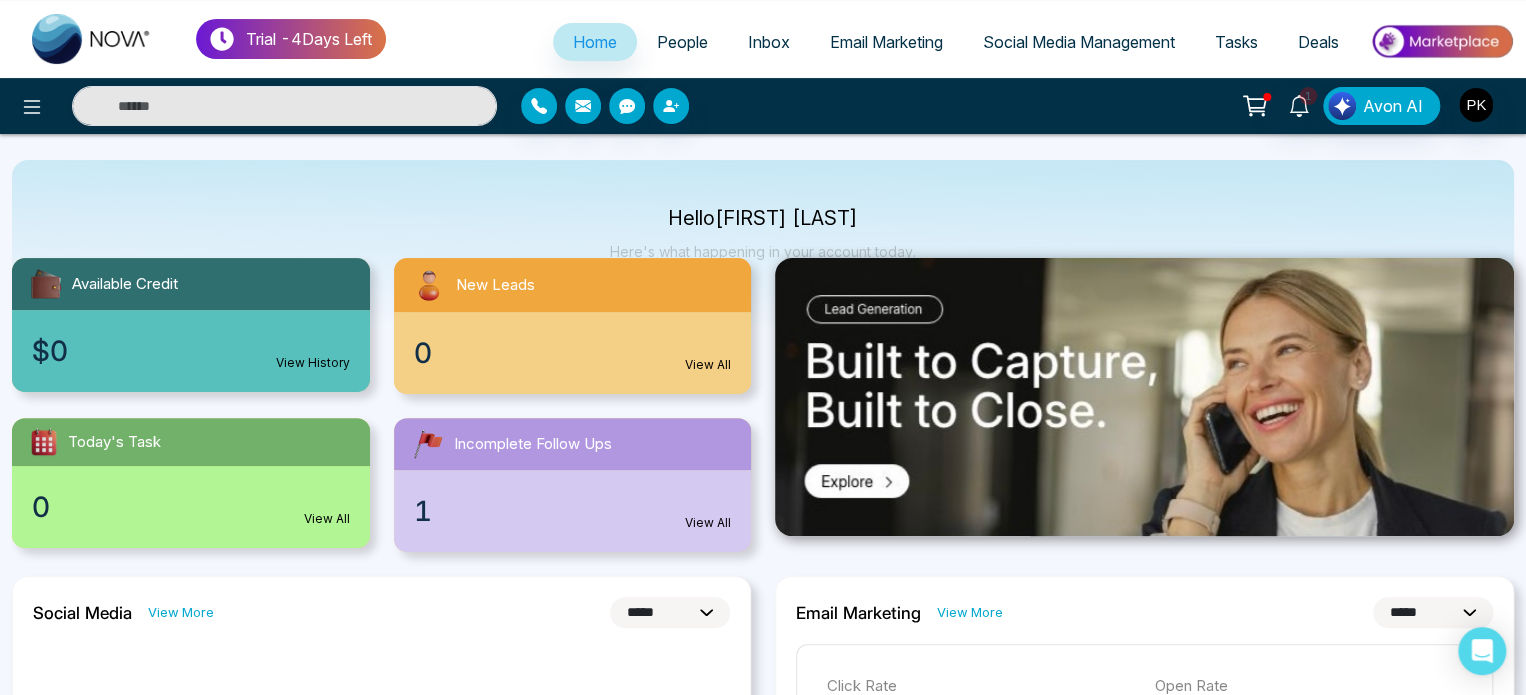 scroll, scrollTop: 0, scrollLeft: 0, axis: both 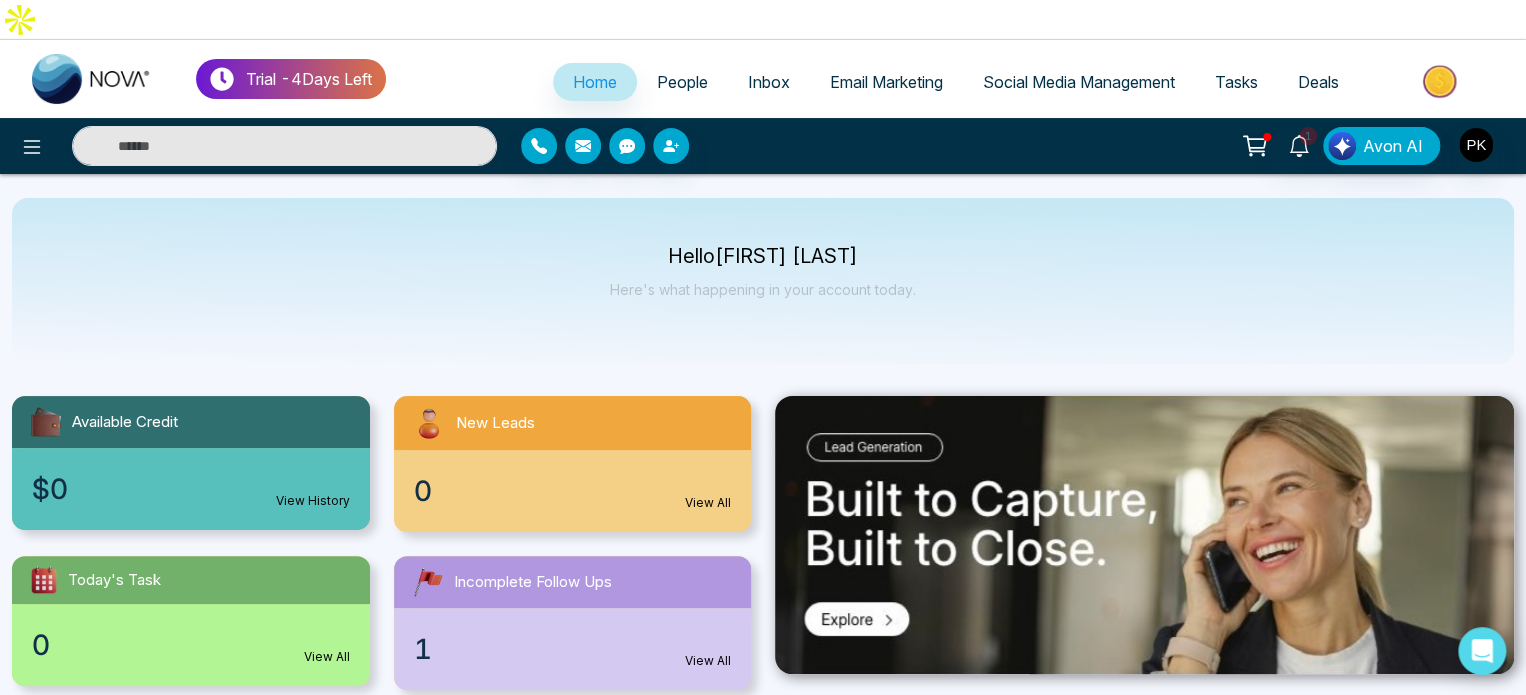 click on "People" at bounding box center [682, 82] 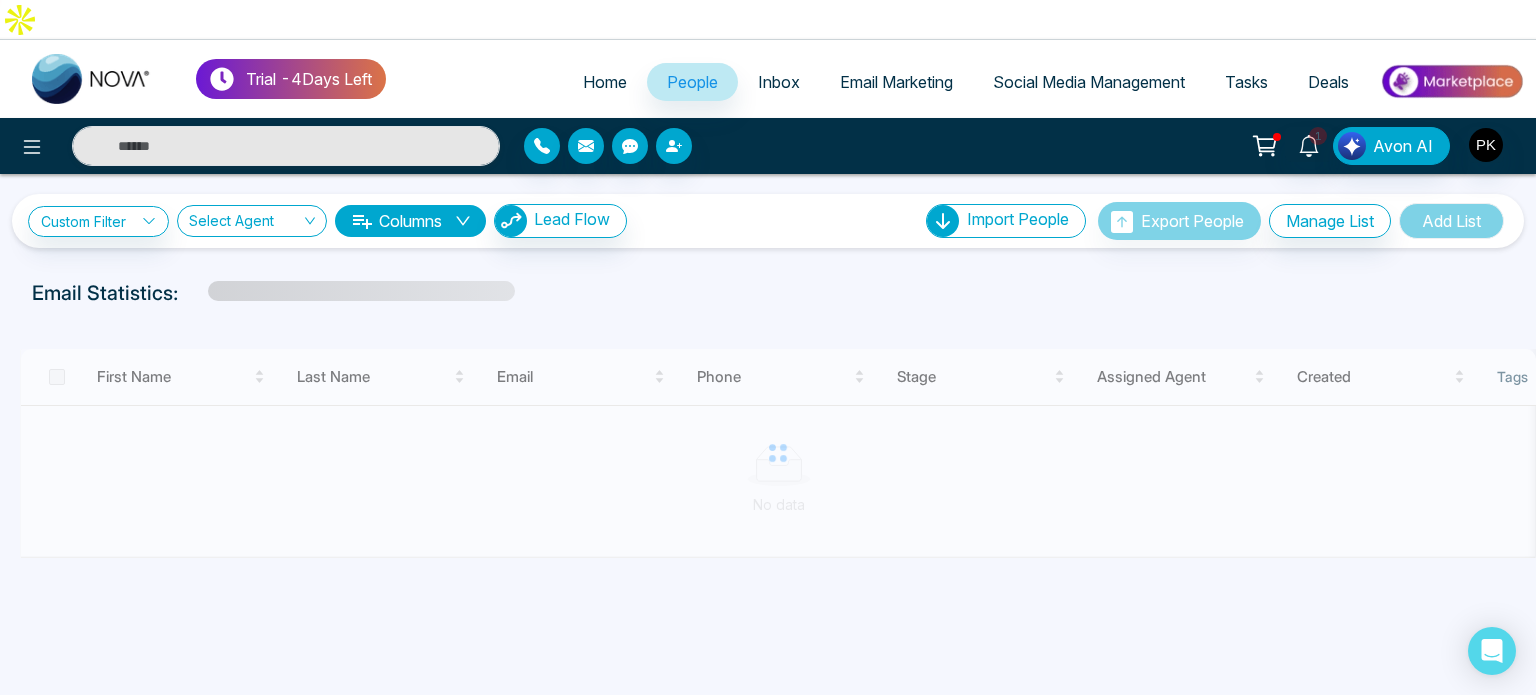 click on "Inbox" at bounding box center [779, 82] 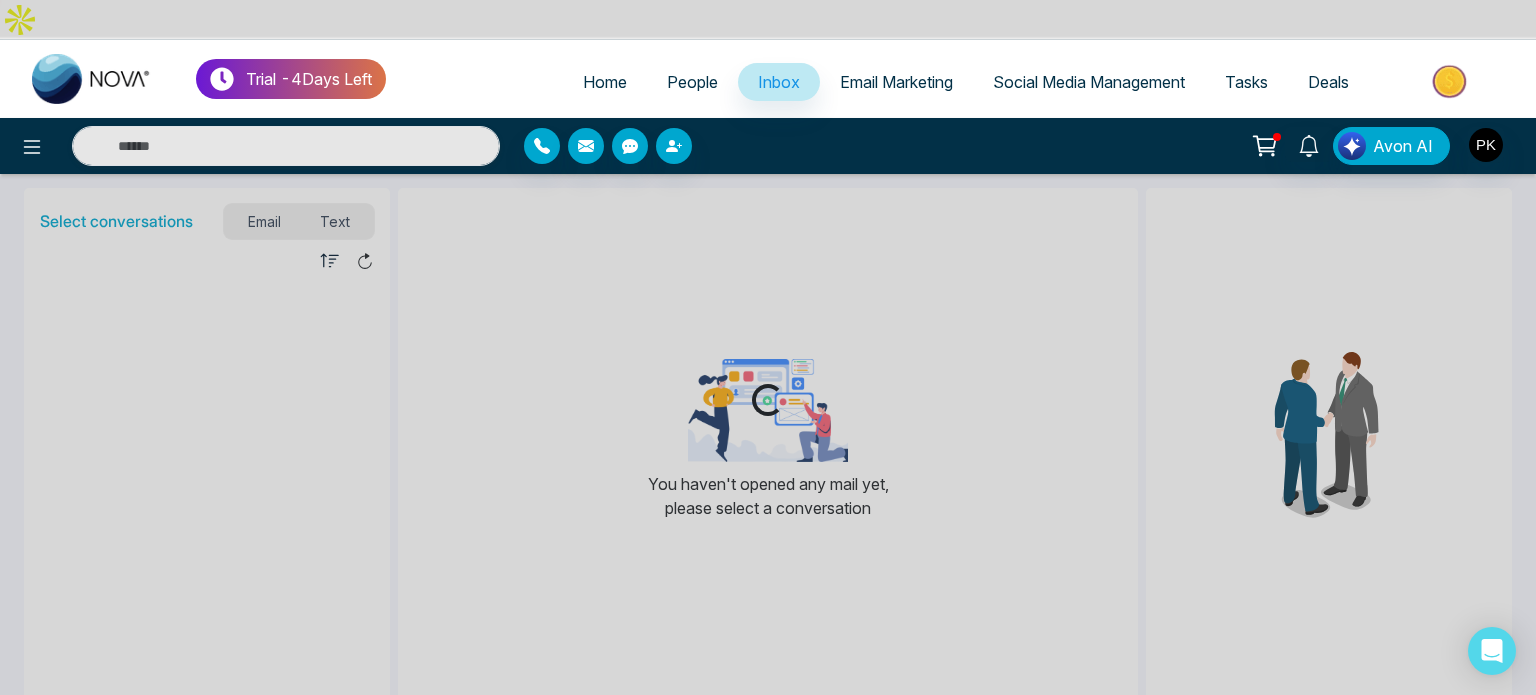 click on "Email Marketing" at bounding box center (896, 82) 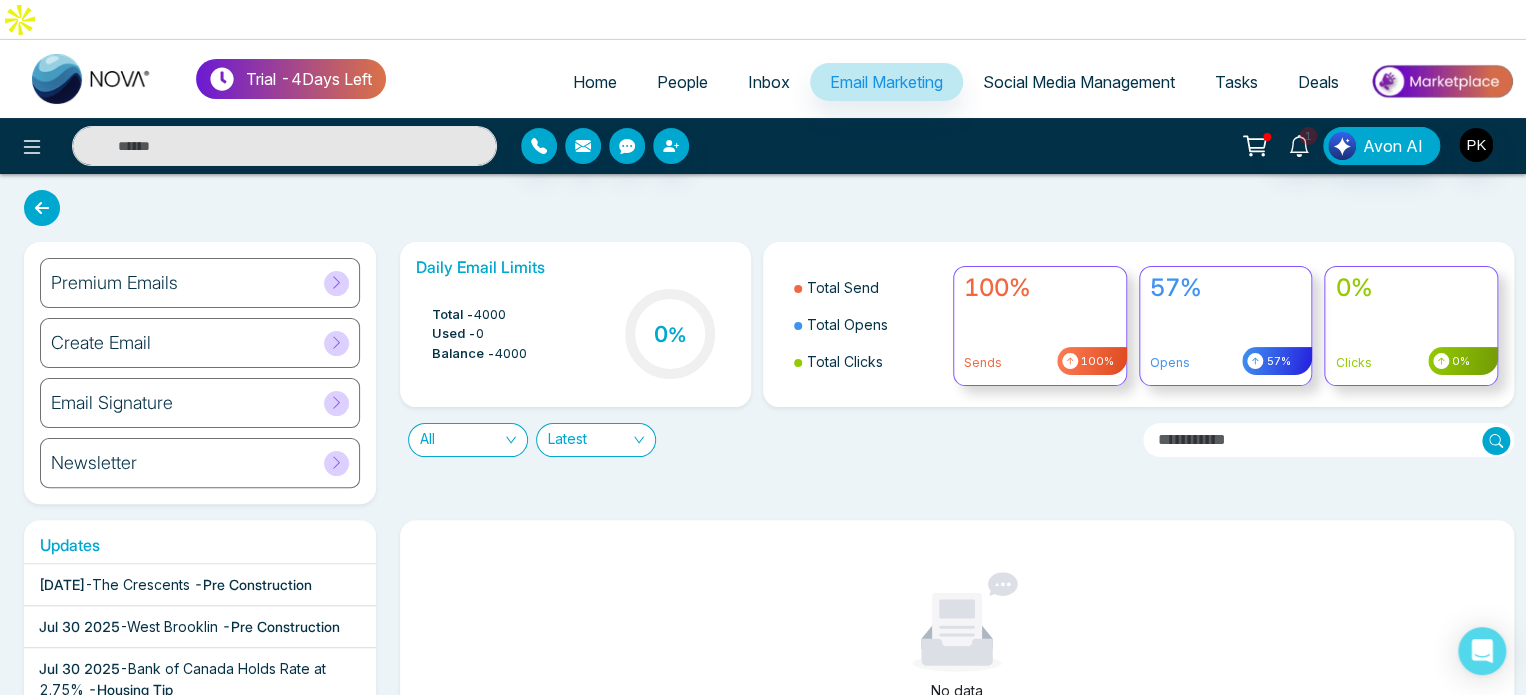 click on "Premium Emails" at bounding box center (200, 283) 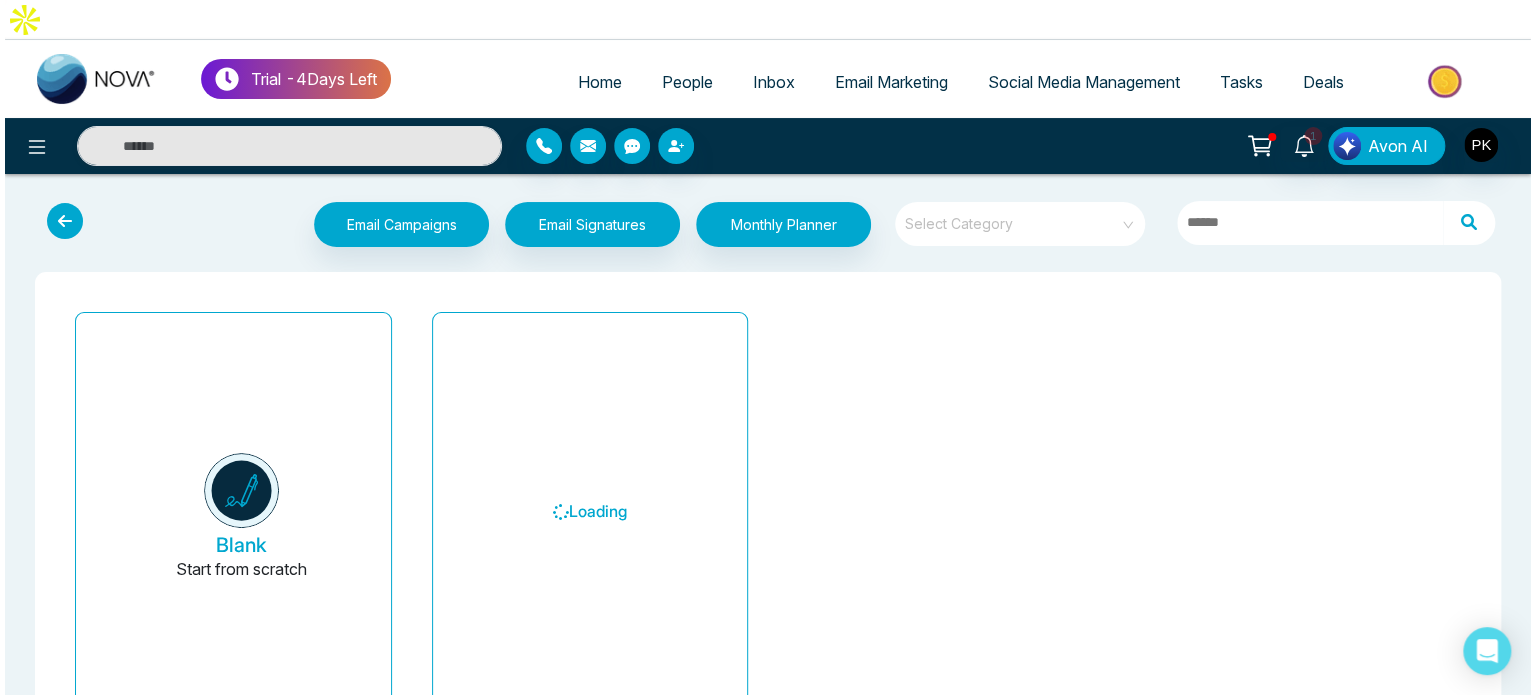 scroll, scrollTop: 53, scrollLeft: 0, axis: vertical 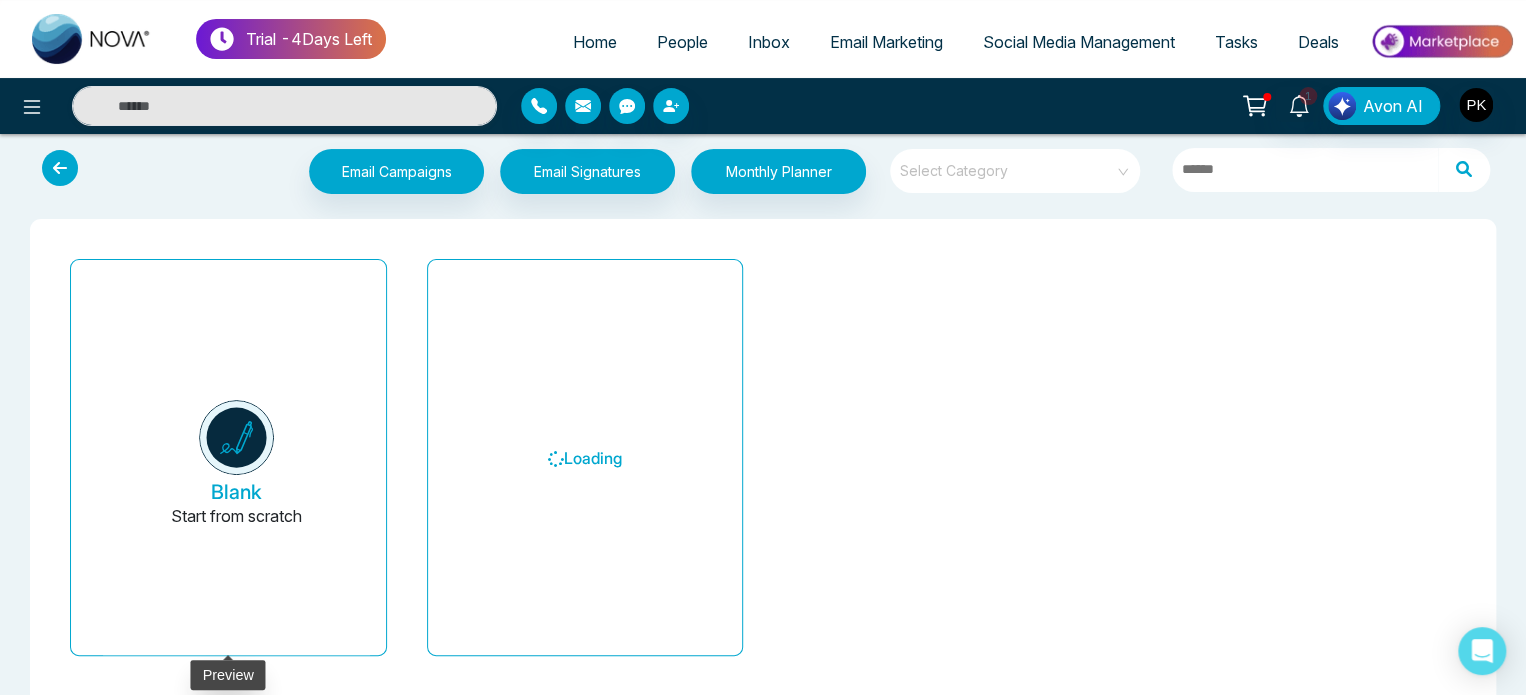 click on "Blank Start from scratch" at bounding box center (236, 465) 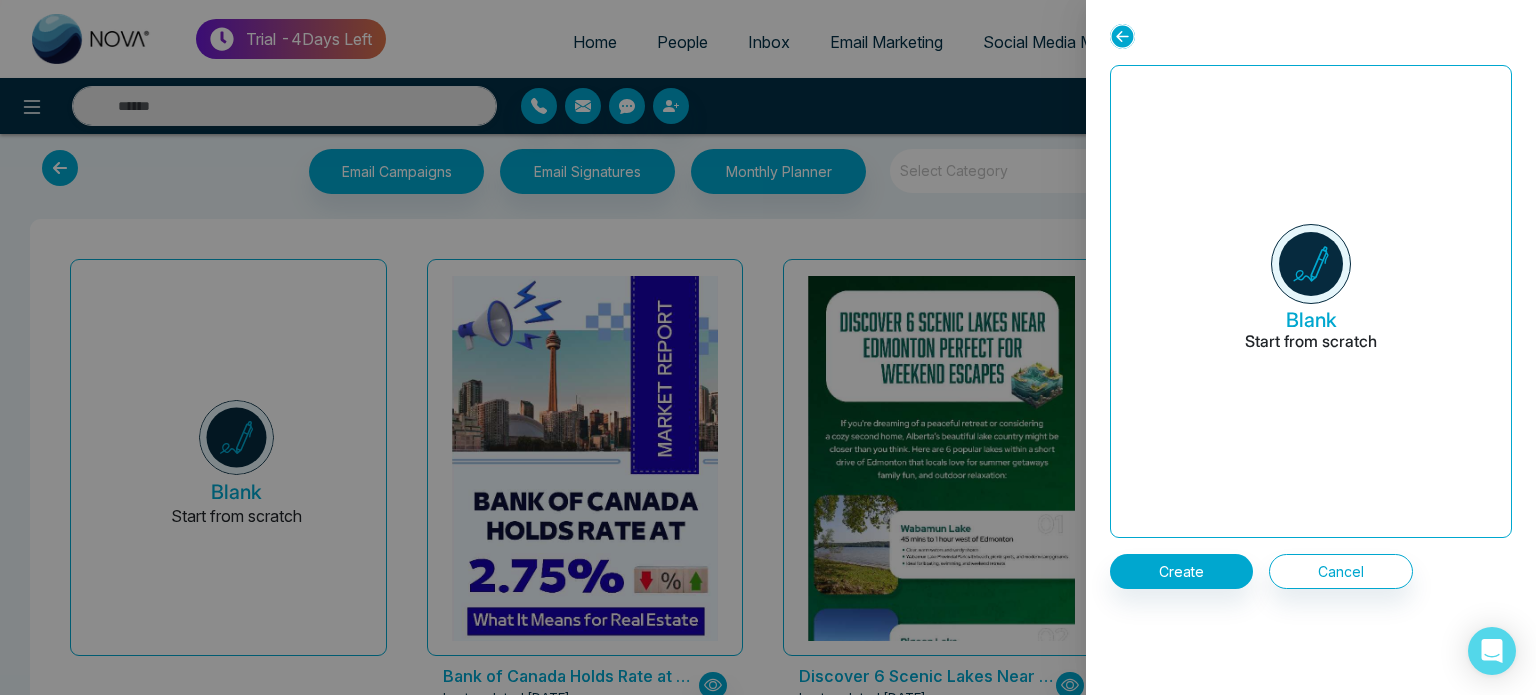 click on "Blank Start from scratch" at bounding box center (1311, 301) 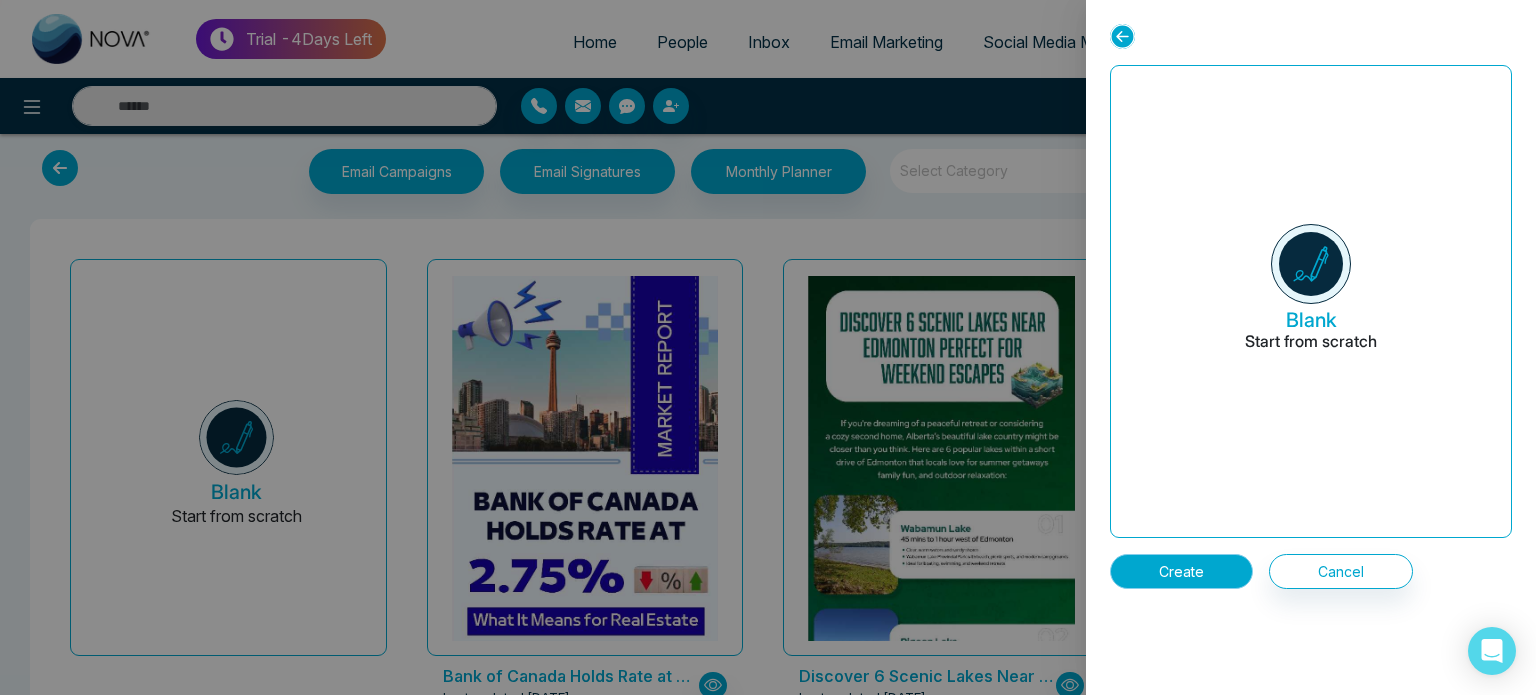 click on "Create" at bounding box center [1181, 571] 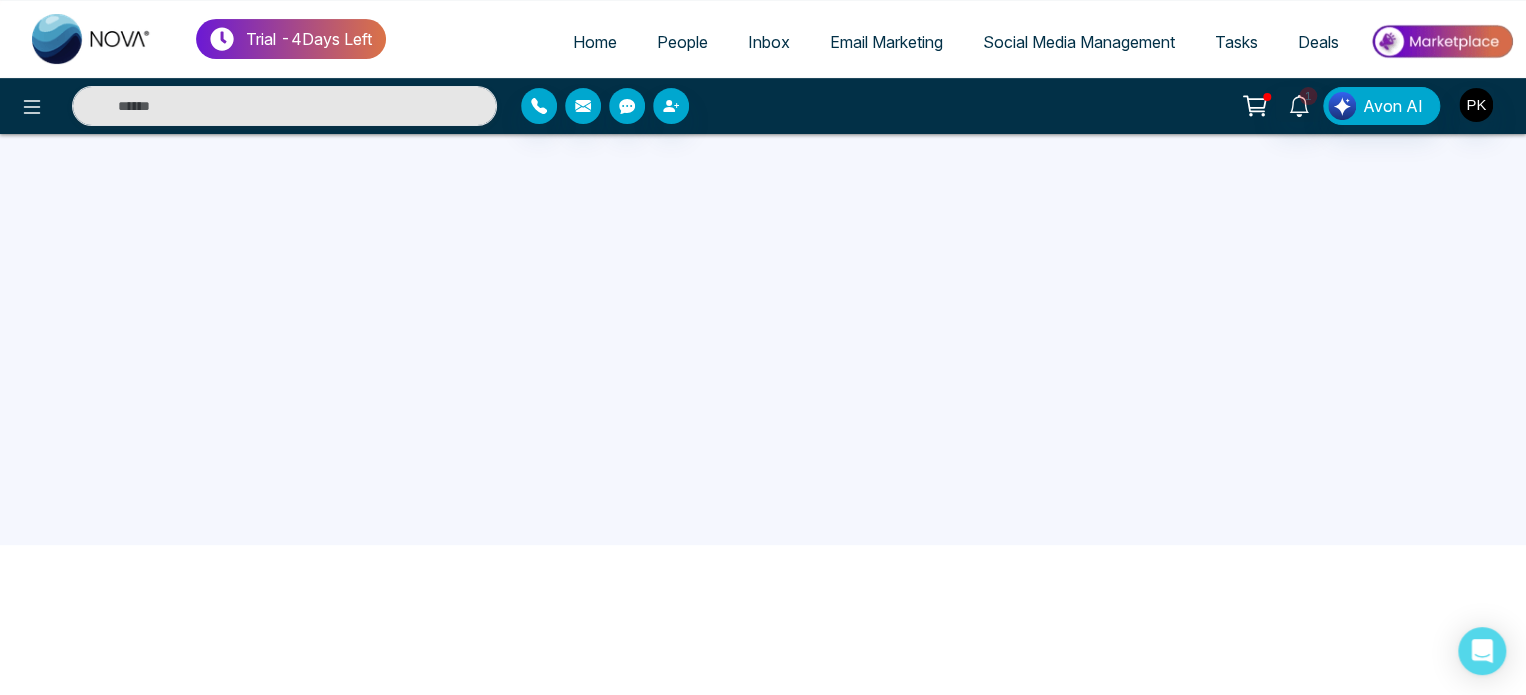 scroll, scrollTop: 0, scrollLeft: 0, axis: both 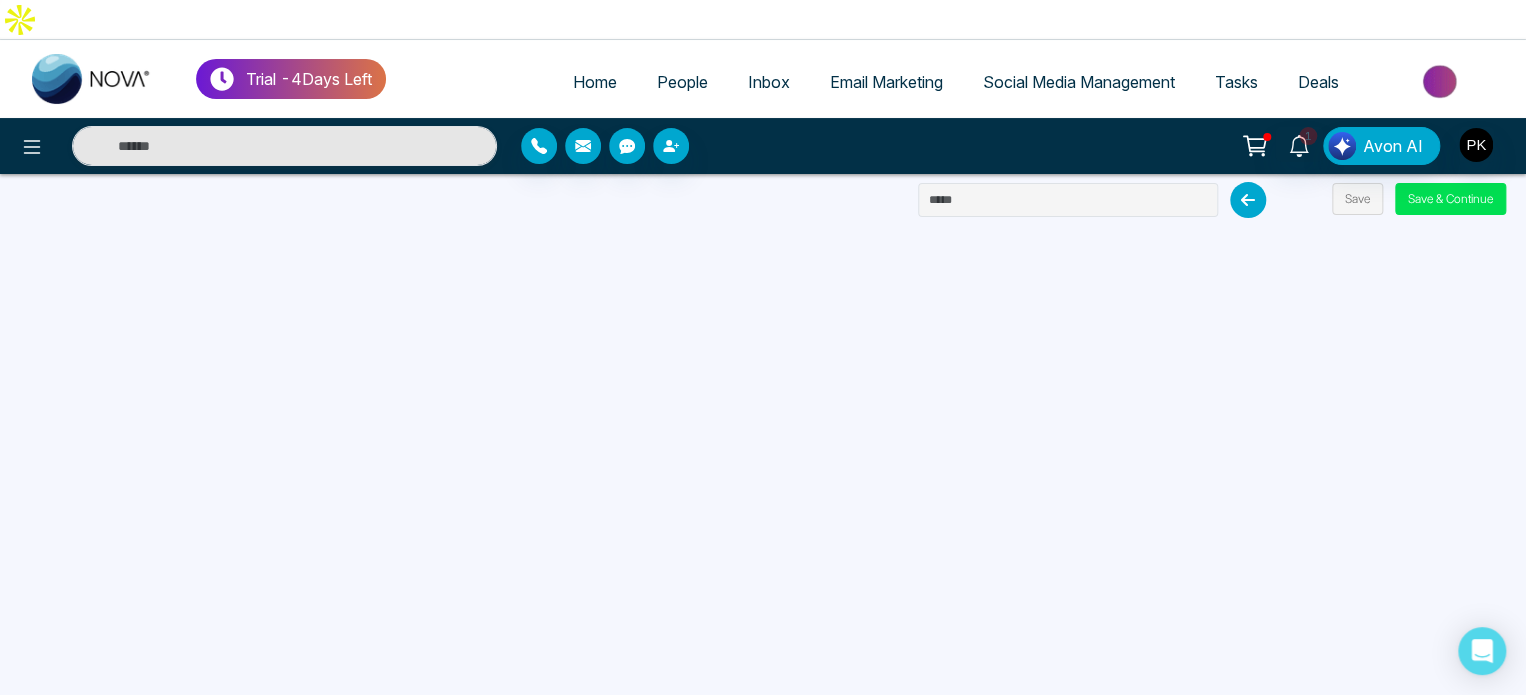 click on "Email Marketing" at bounding box center [886, 82] 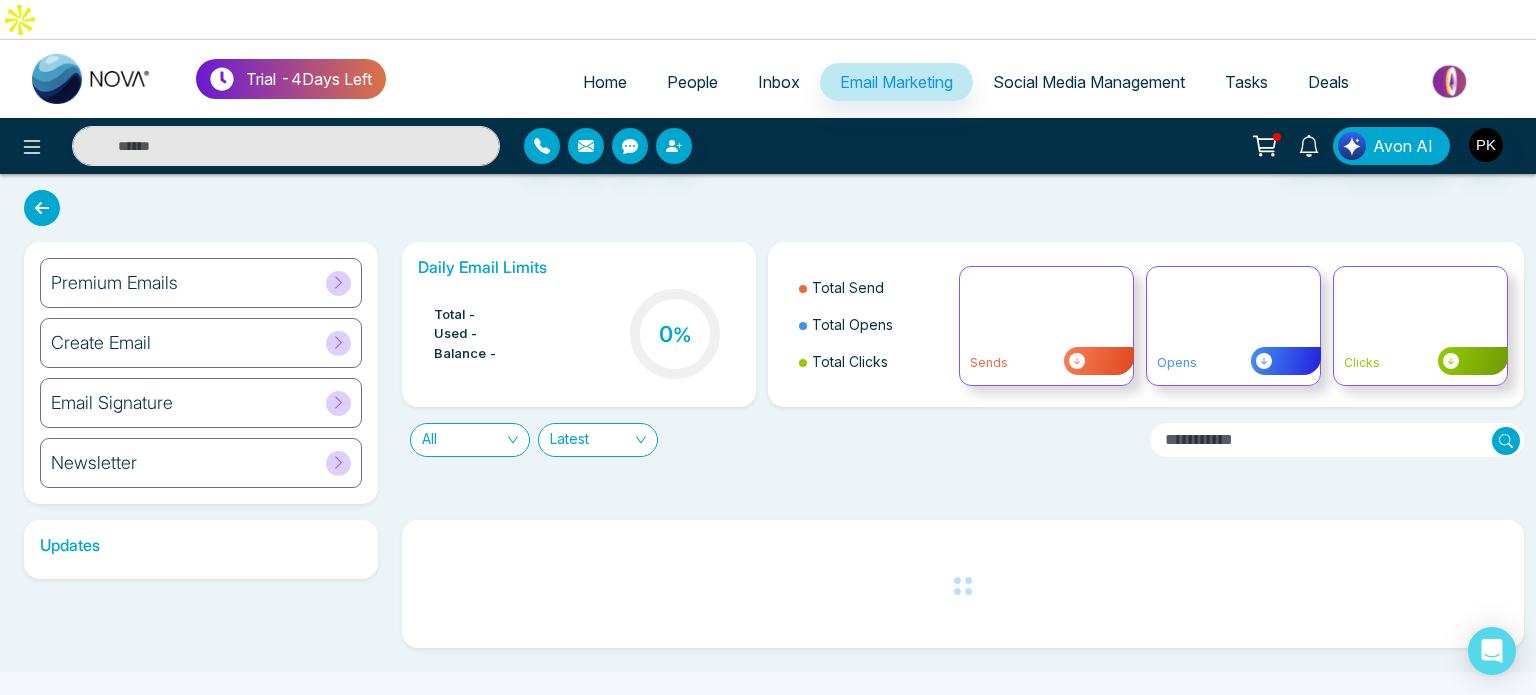 click on "Create Email" at bounding box center (201, 343) 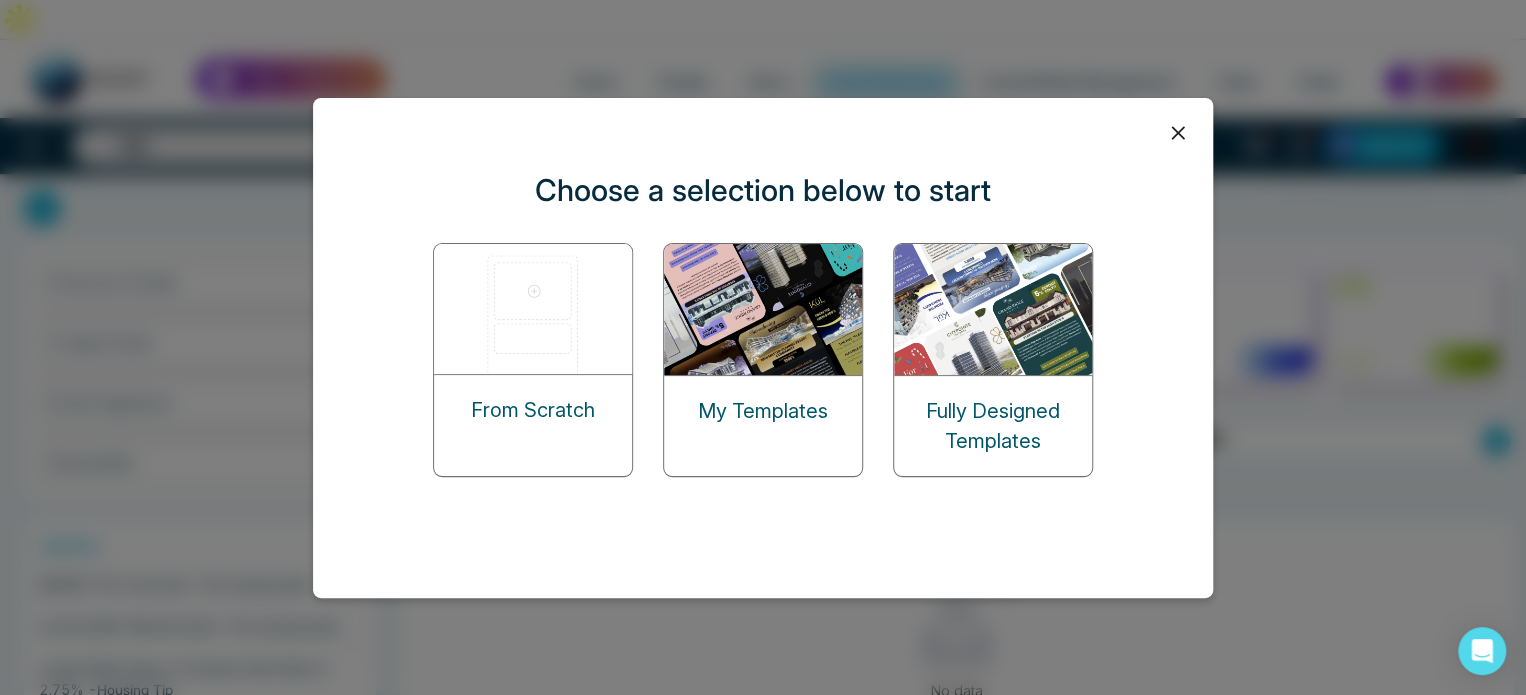 click at bounding box center [764, 309] 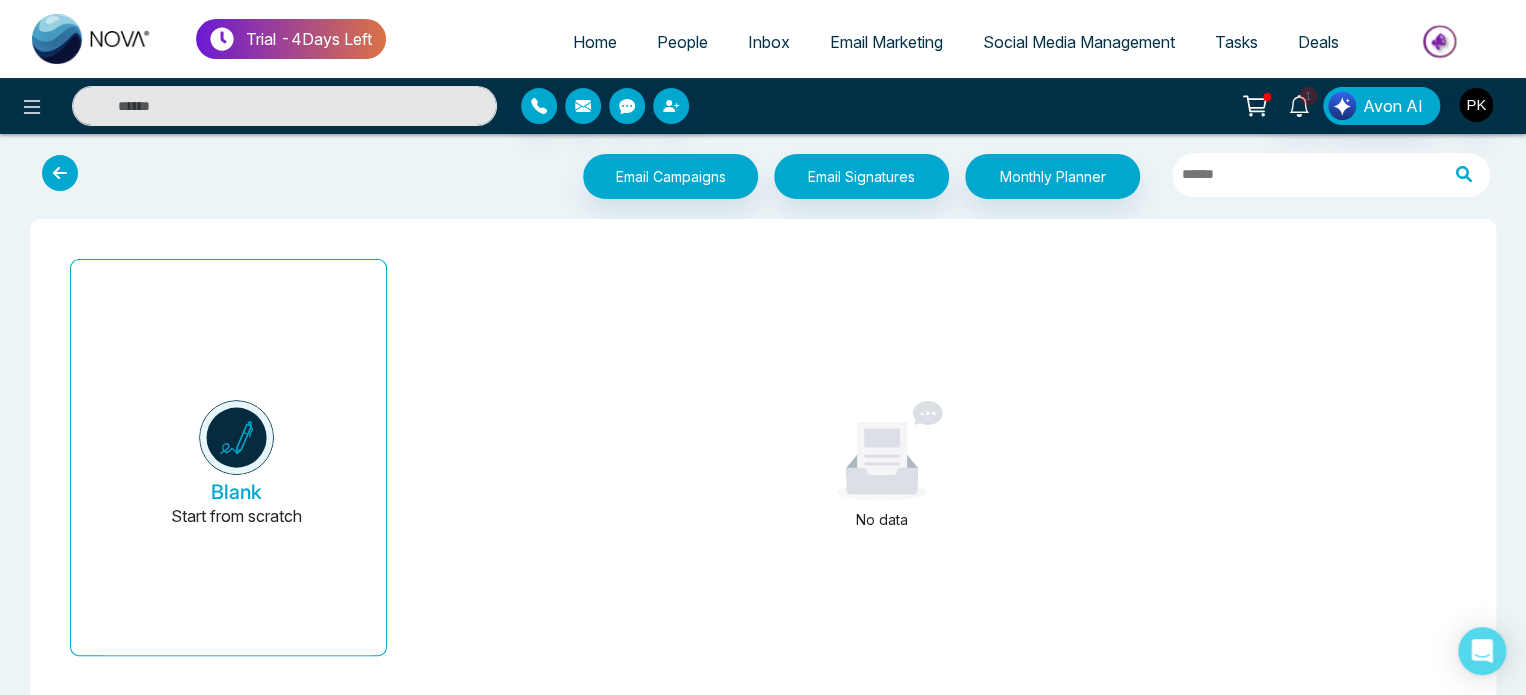 scroll, scrollTop: 0, scrollLeft: 0, axis: both 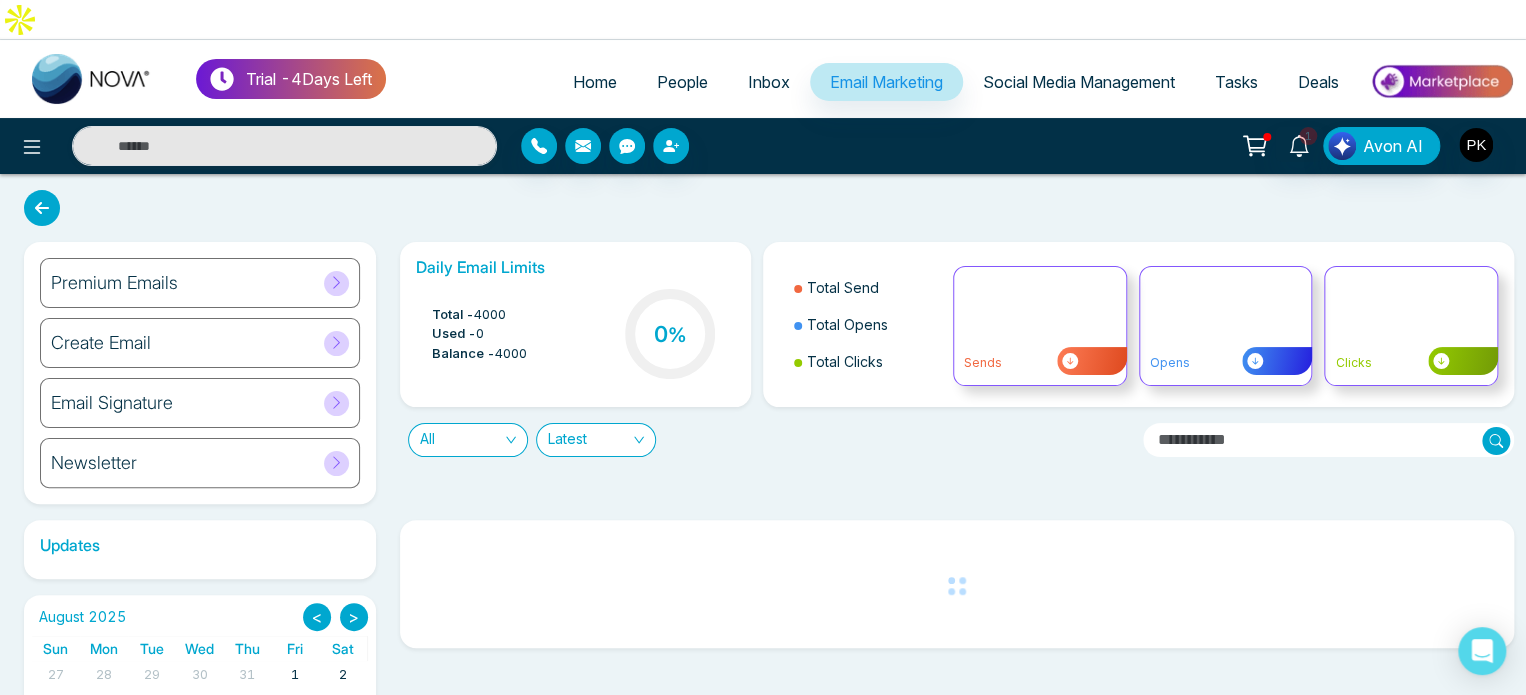 click on "Create Email" at bounding box center (200, 343) 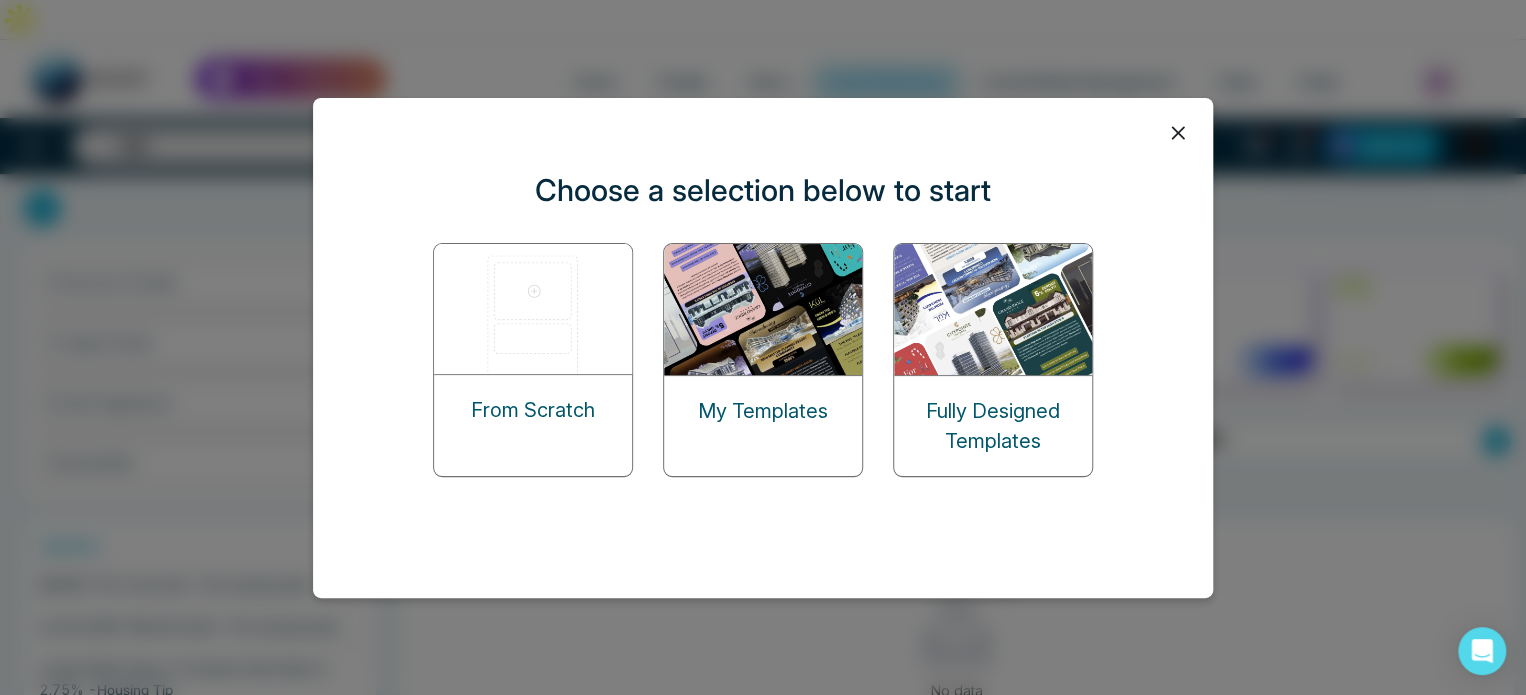 click at bounding box center [994, 309] 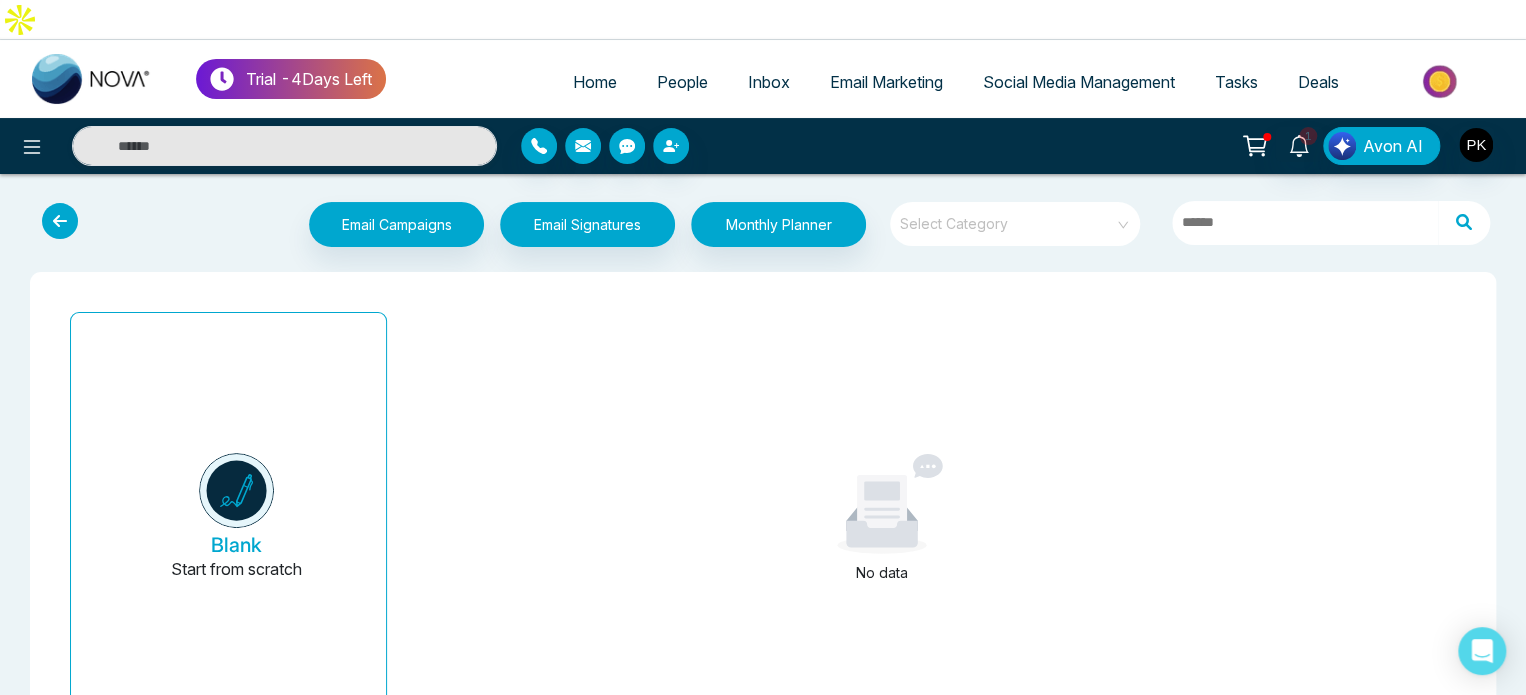 click on "Blank Start from scratch" at bounding box center [236, 518] 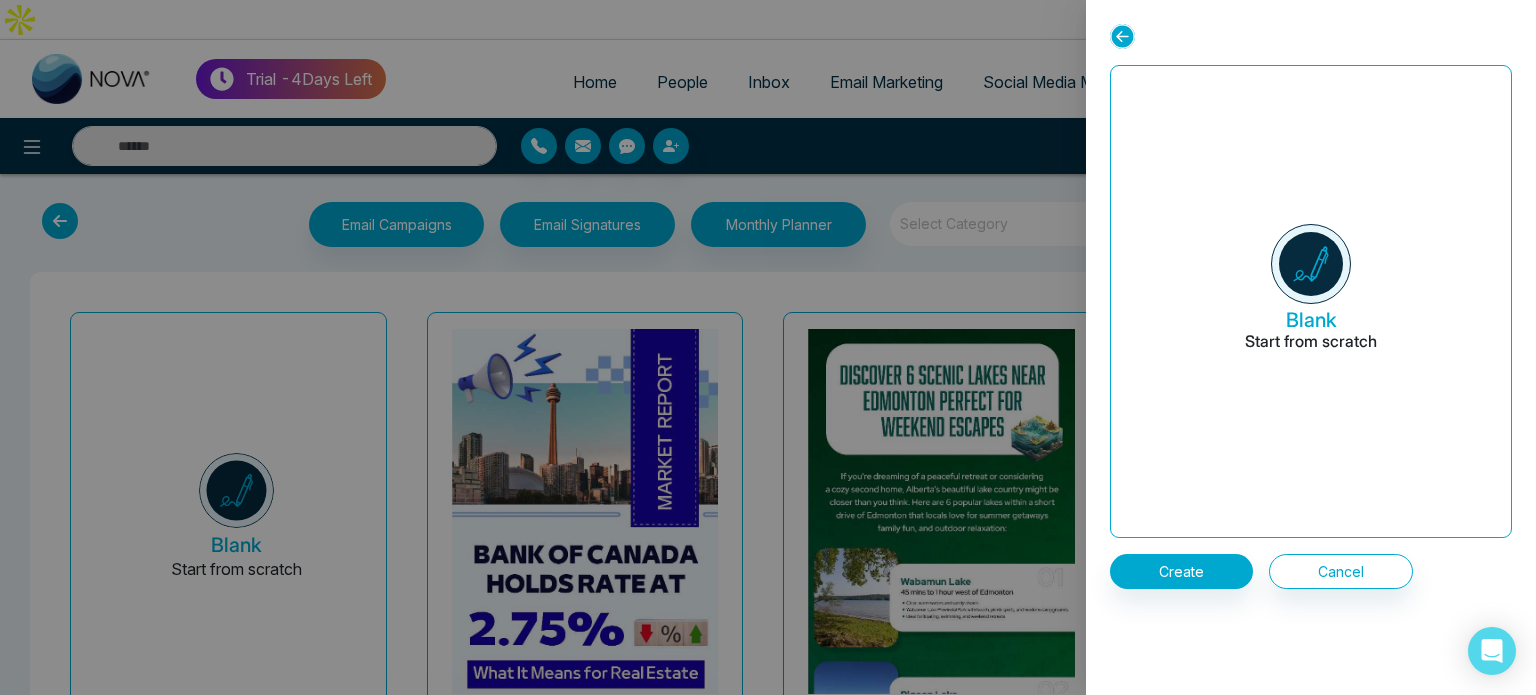click at bounding box center [768, 347] 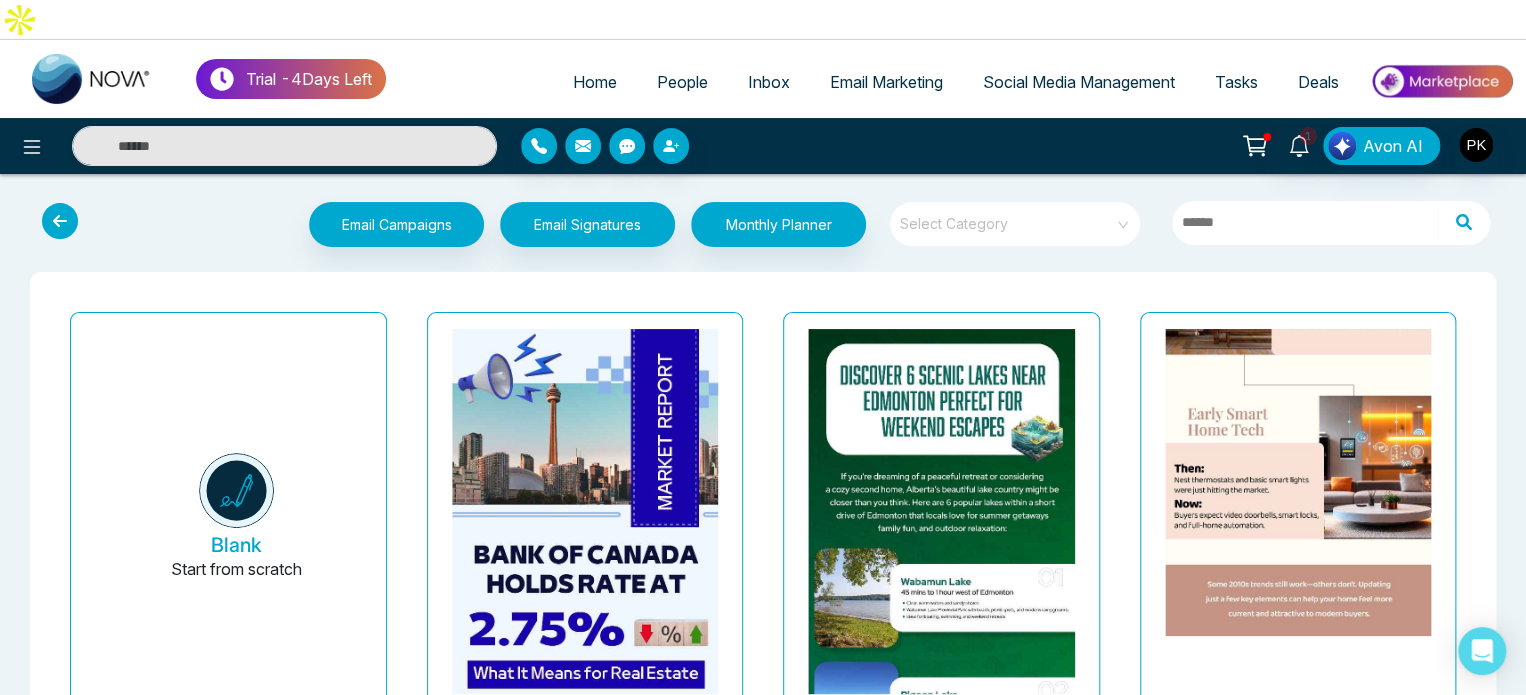 click at bounding box center (1297, 47) 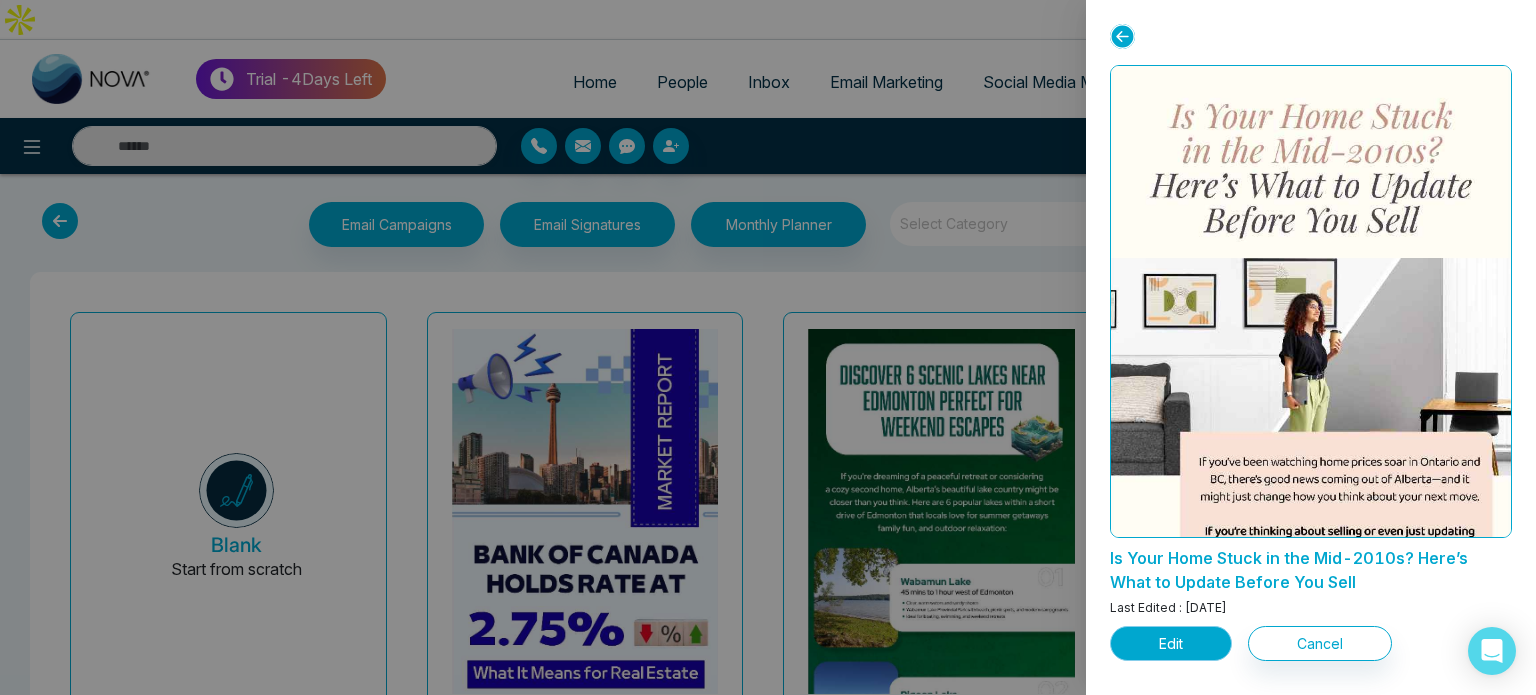 click on "Edit" at bounding box center (1171, 643) 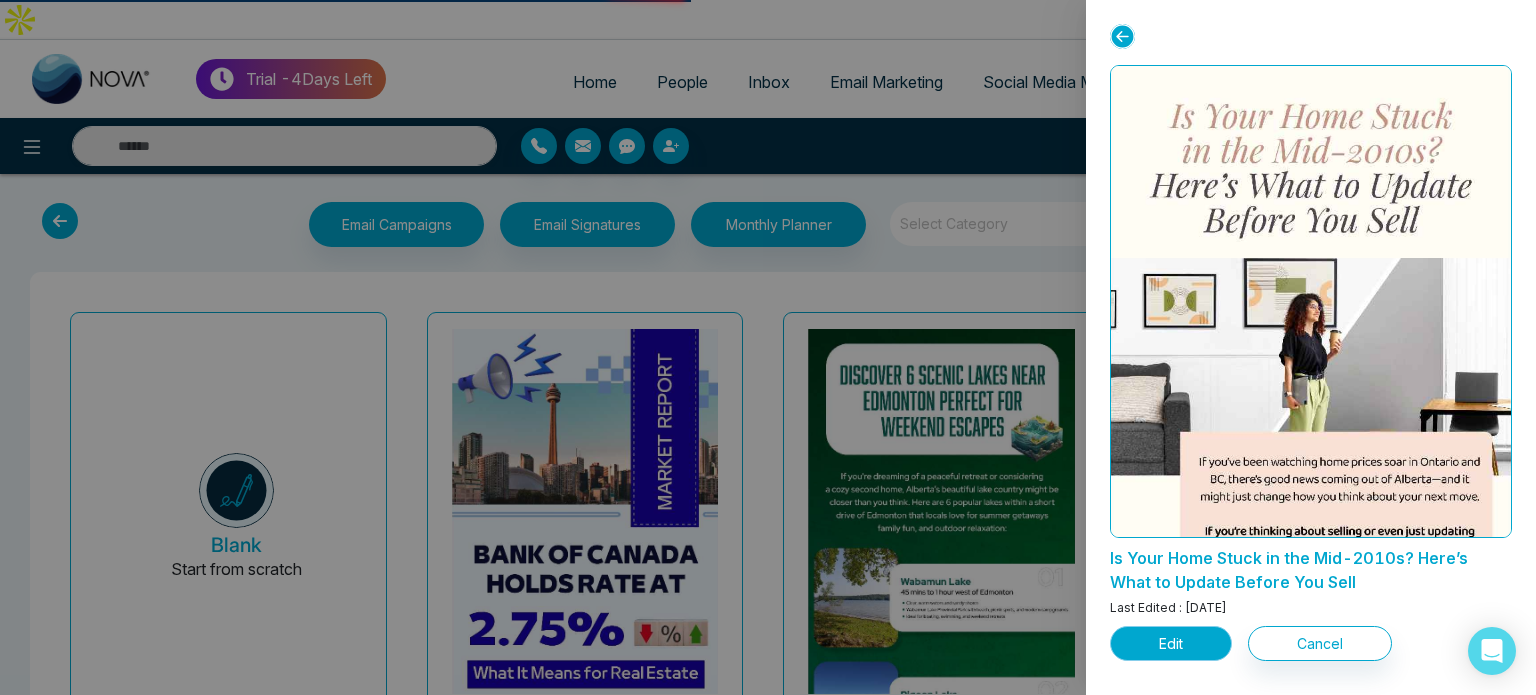 click on "Edit" at bounding box center (1171, 643) 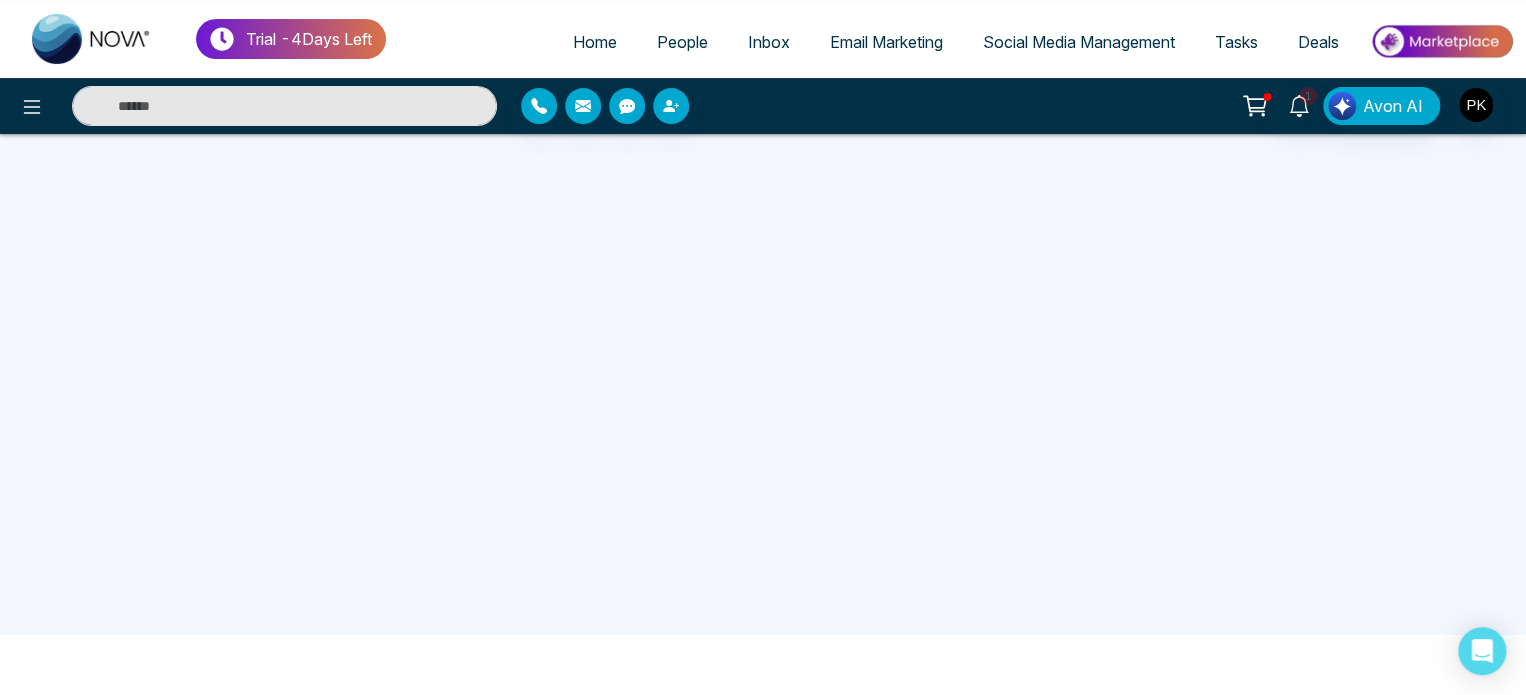 scroll, scrollTop: 190, scrollLeft: 0, axis: vertical 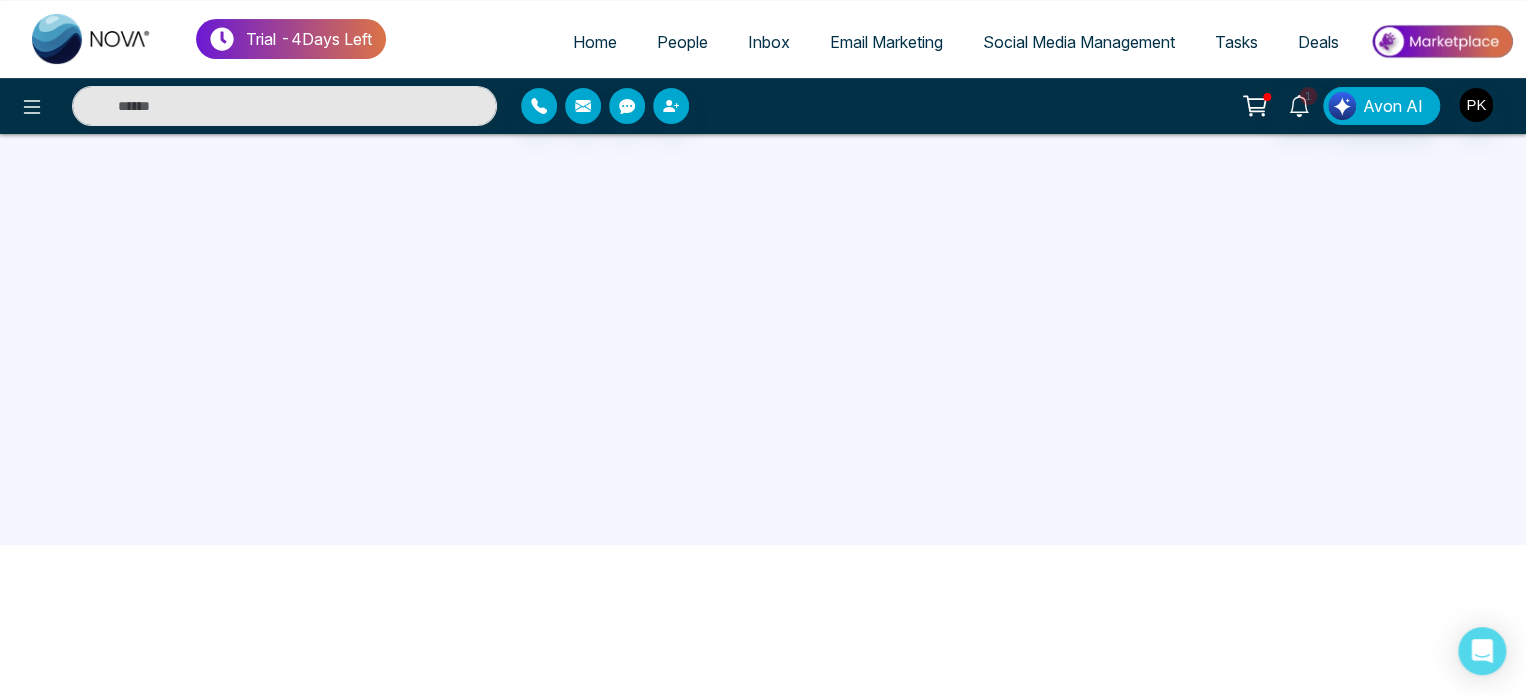 click on "Email Marketing" at bounding box center (886, 42) 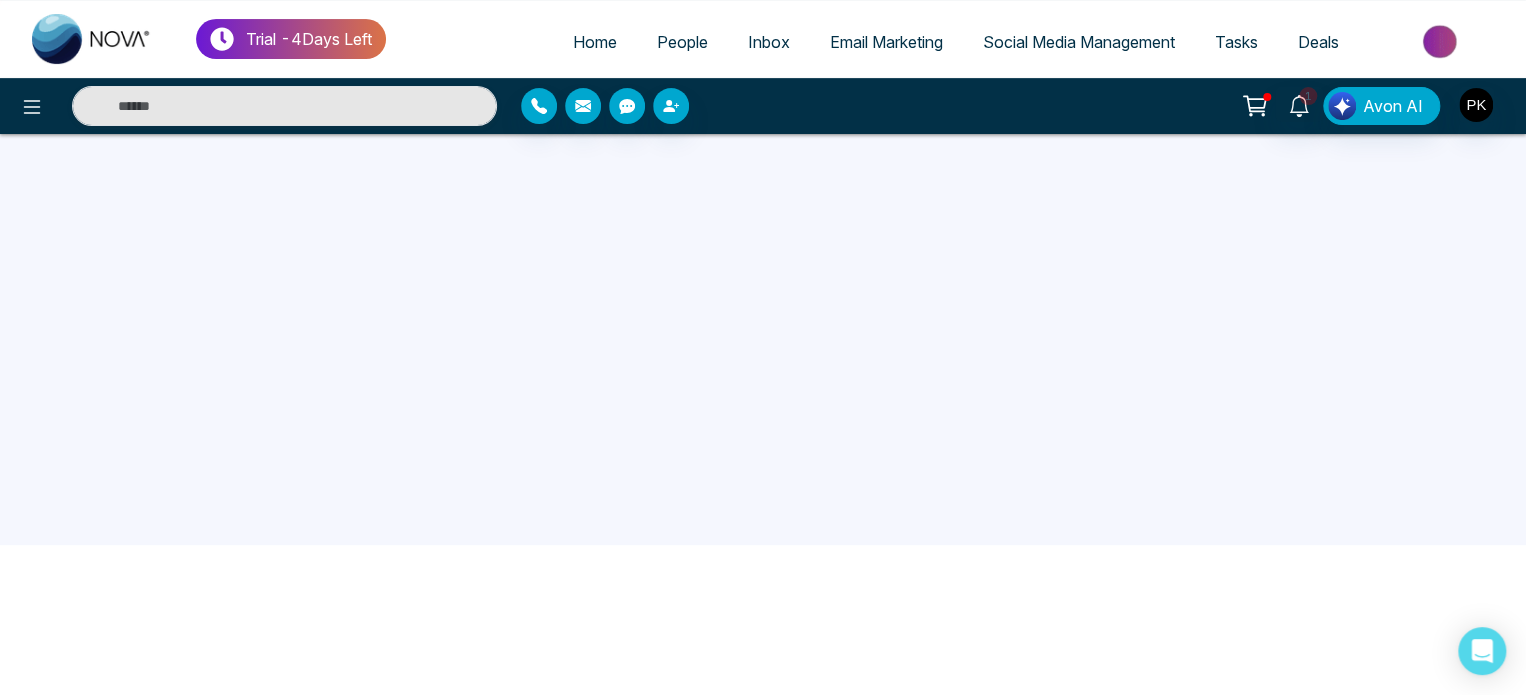 scroll, scrollTop: 0, scrollLeft: 0, axis: both 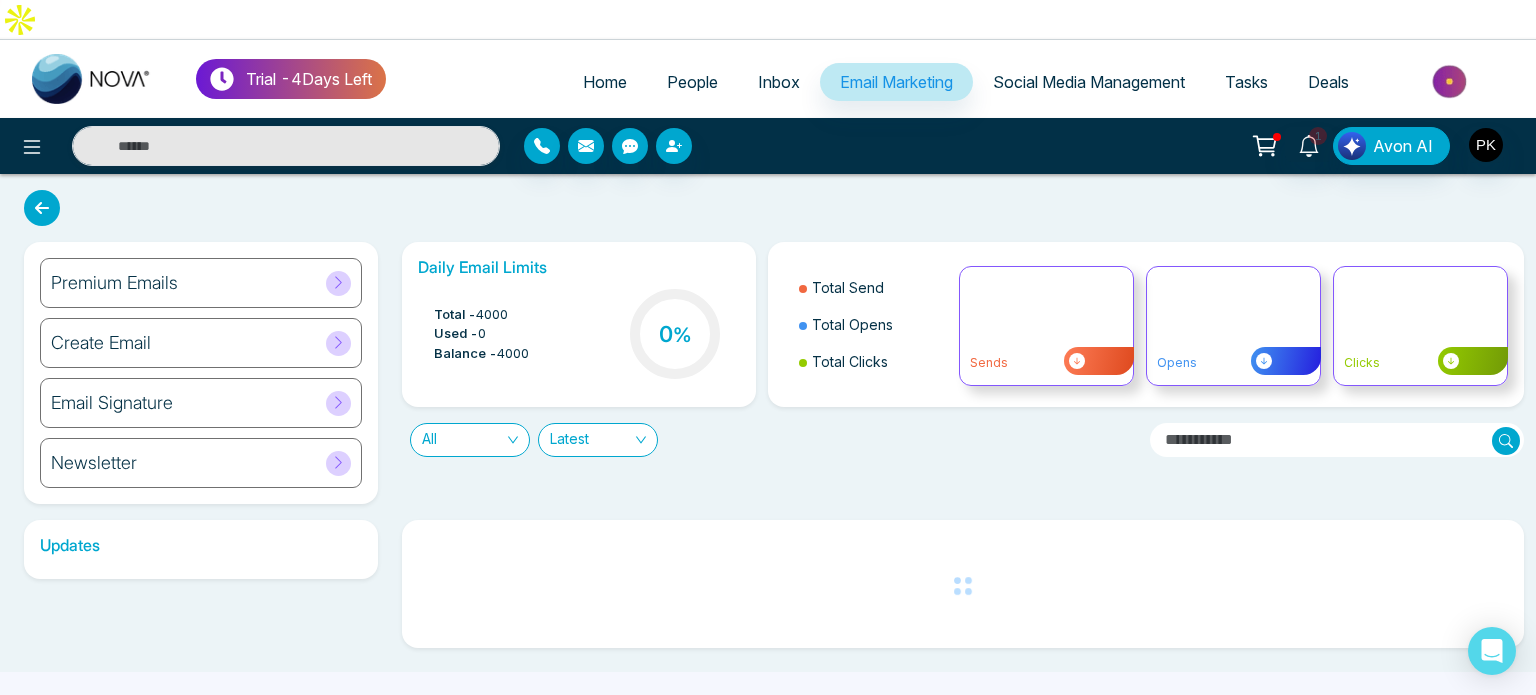 click on "Email Signature" at bounding box center [201, 403] 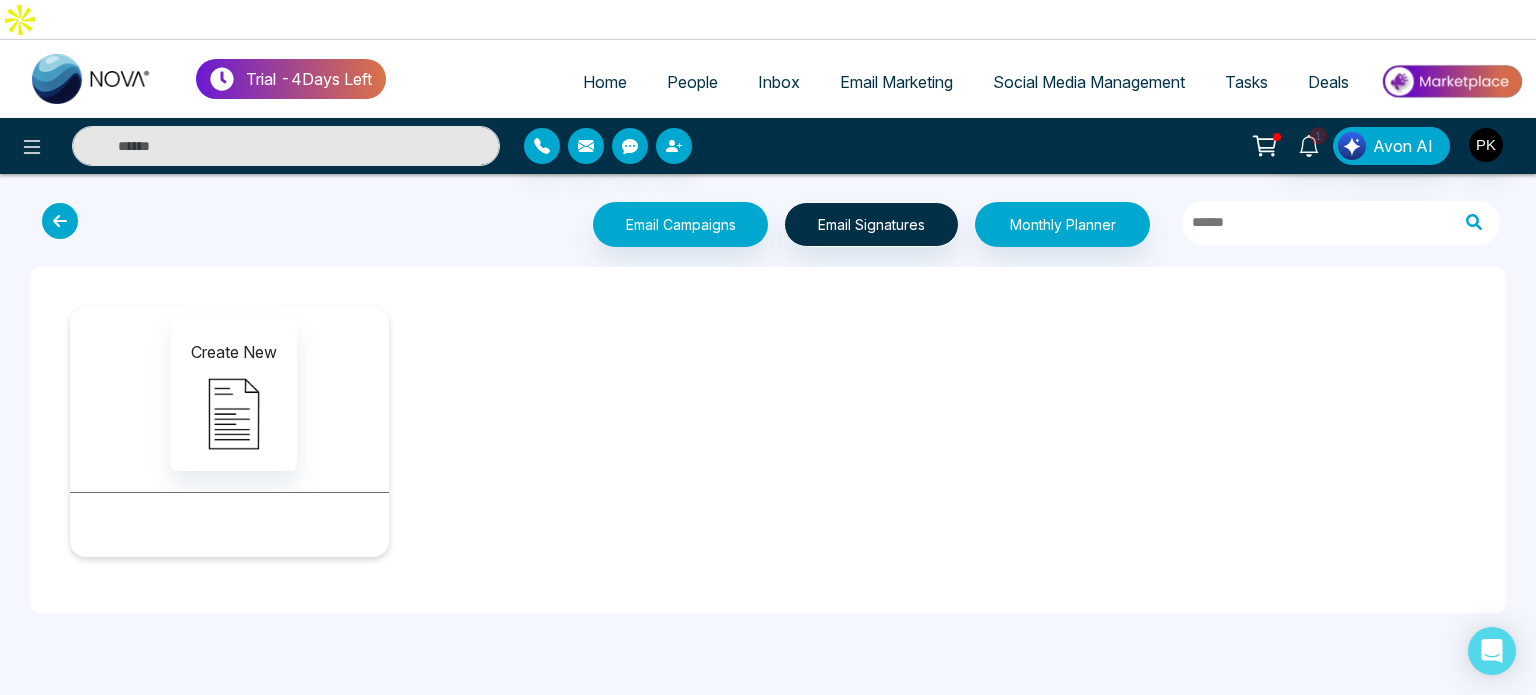click on "Email Marketing" at bounding box center (896, 82) 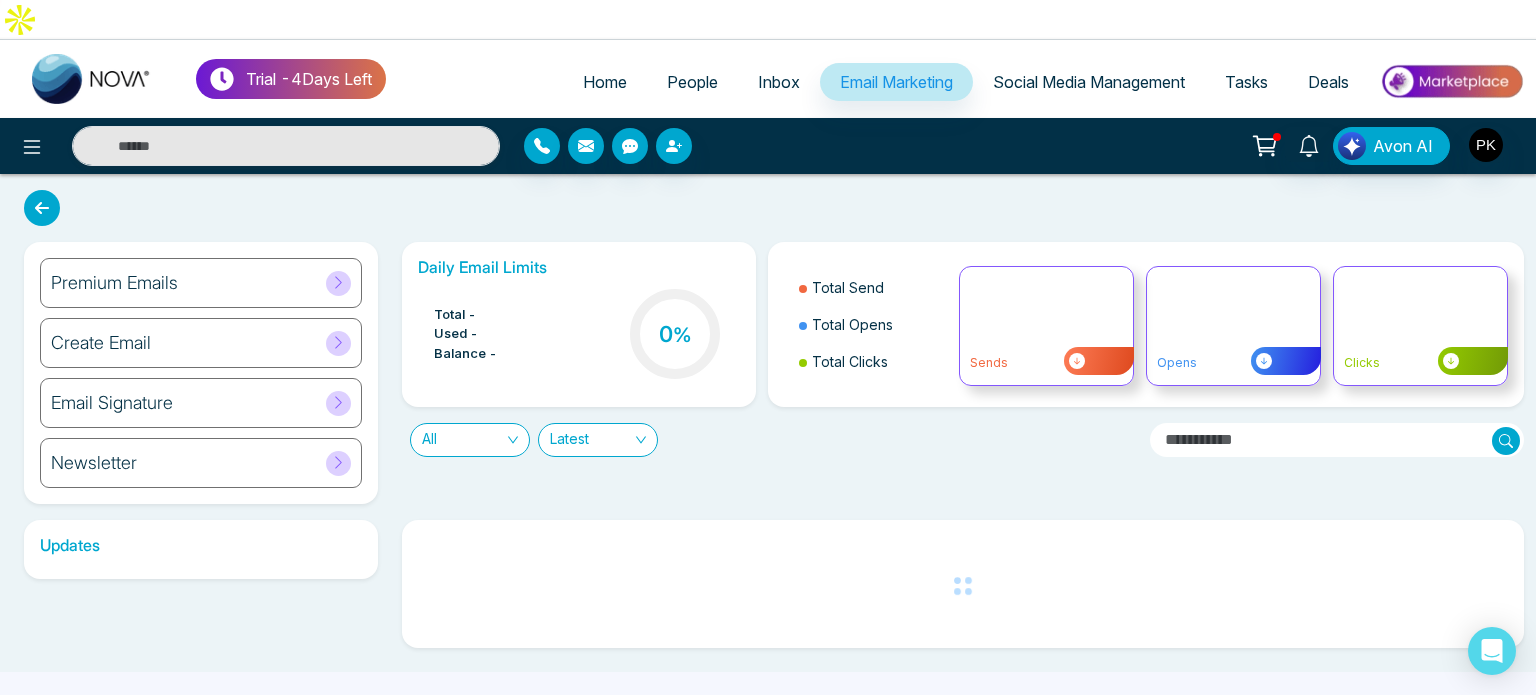 click on "Newsletter" at bounding box center (201, 463) 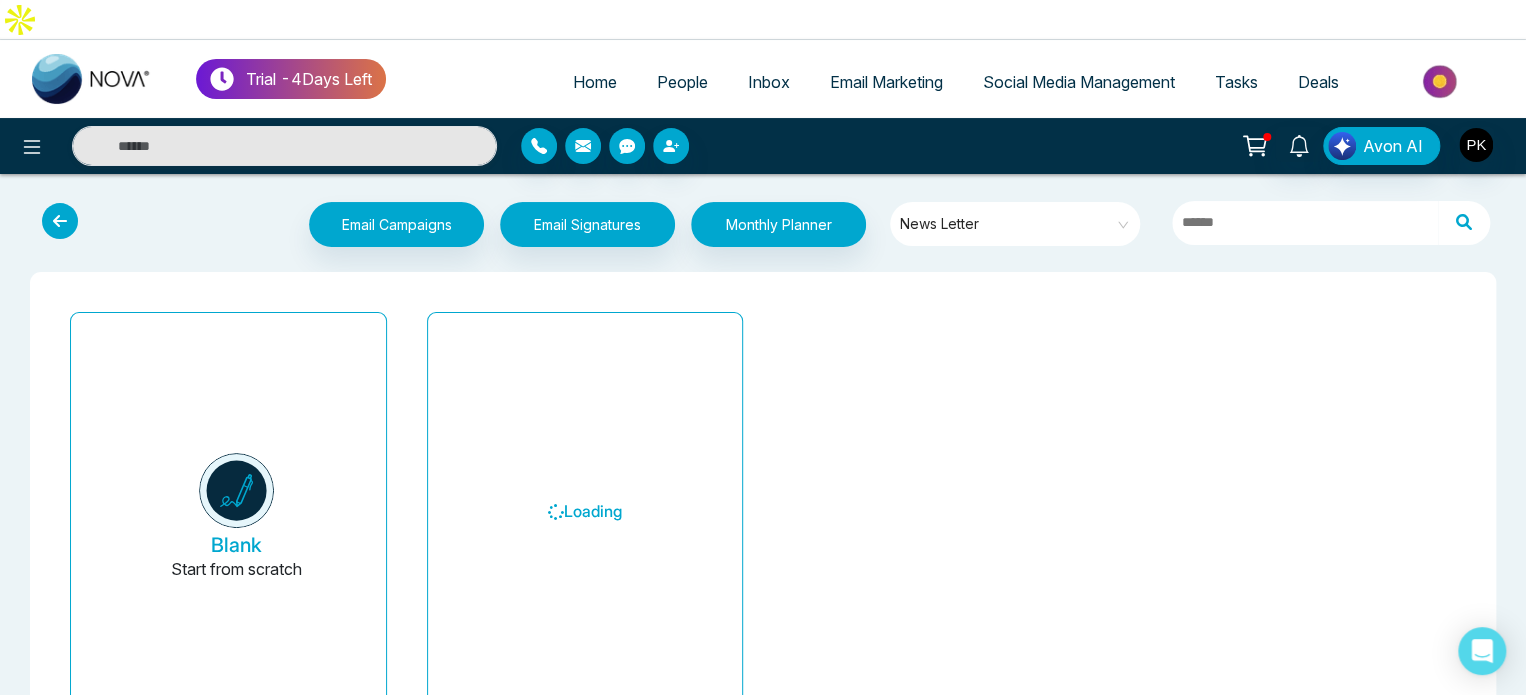 click on "Email Marketing" at bounding box center [886, 82] 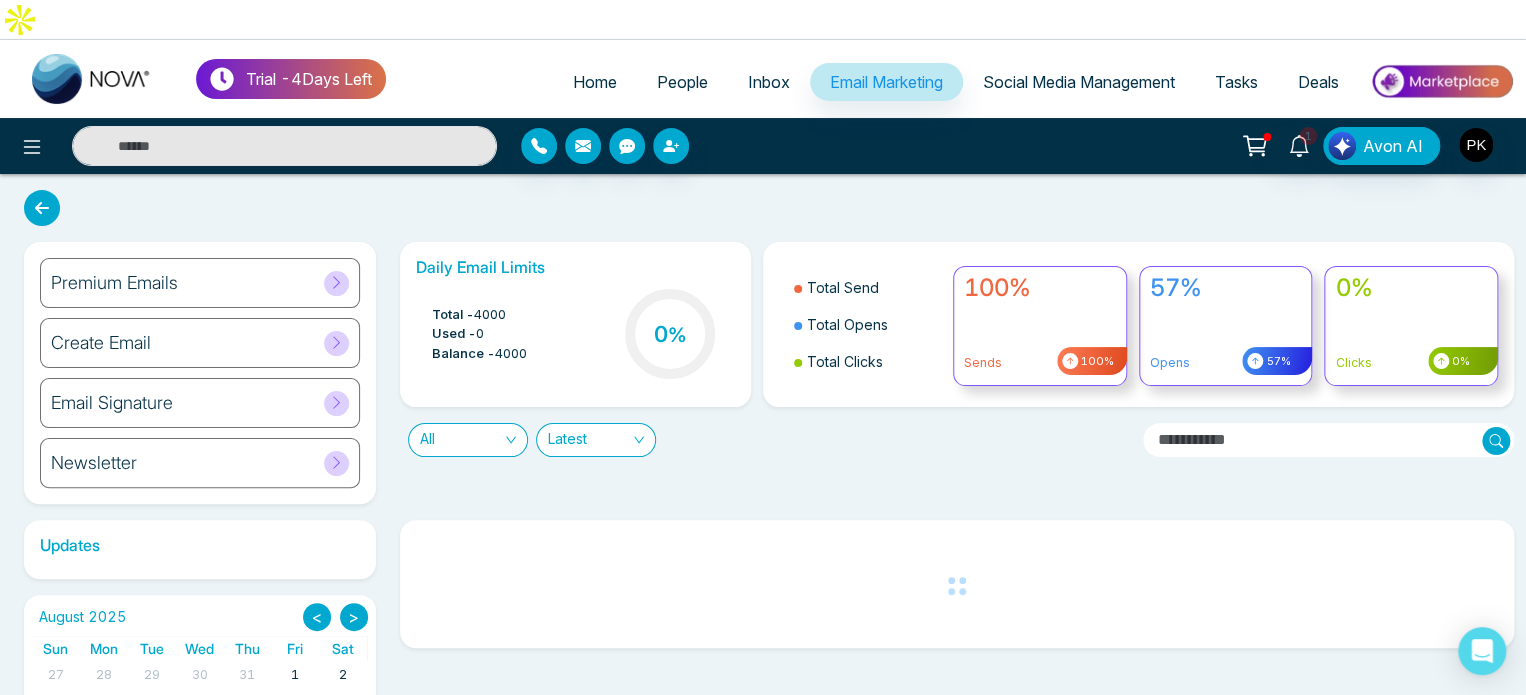 click on "Social Media Management" at bounding box center [1079, 82] 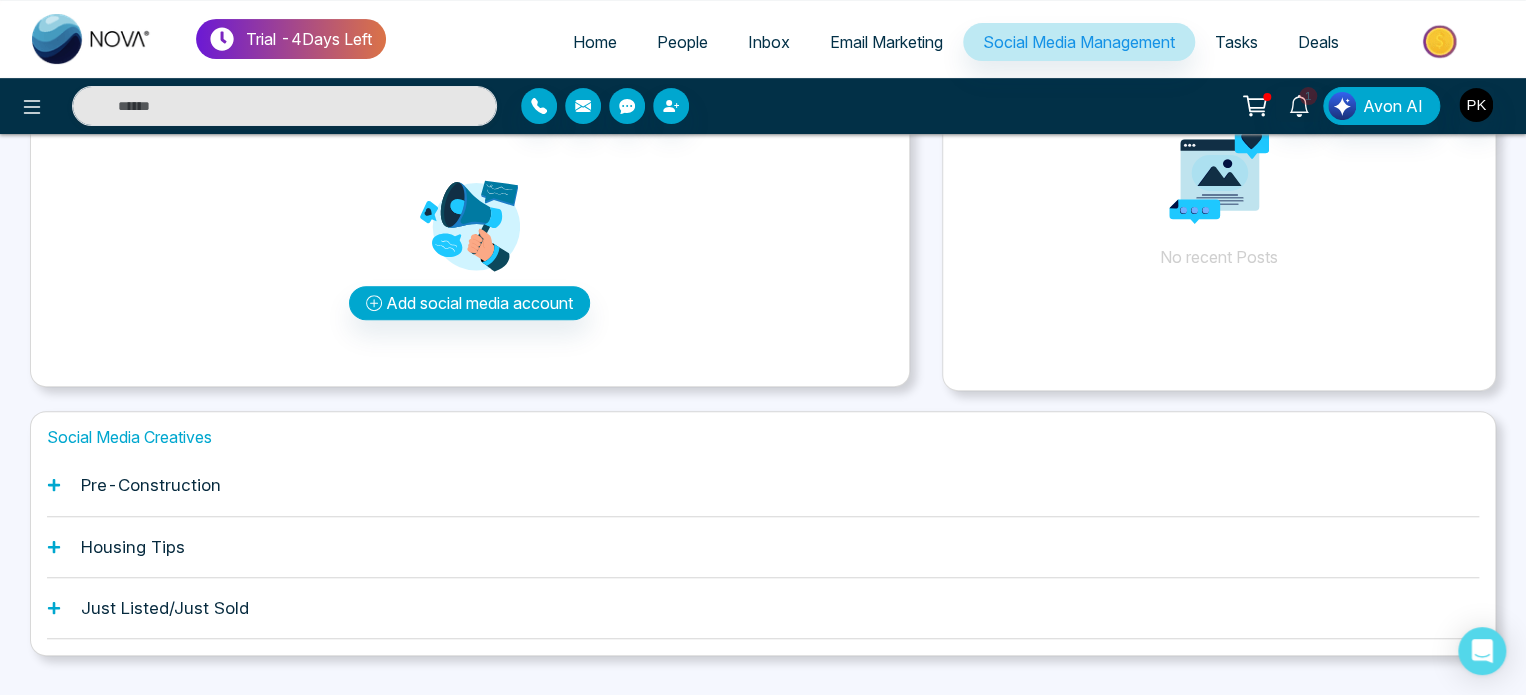 scroll, scrollTop: 0, scrollLeft: 0, axis: both 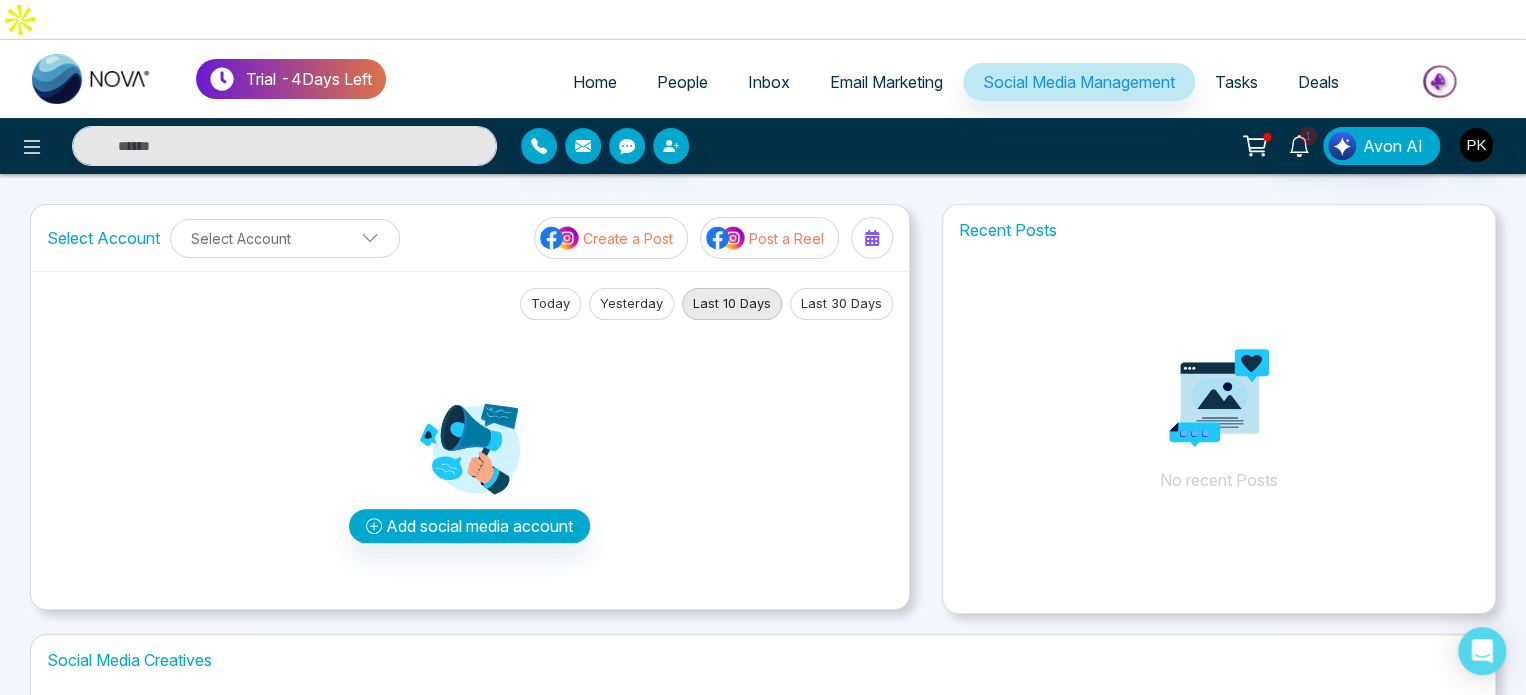 click on "Tasks" at bounding box center [1236, 82] 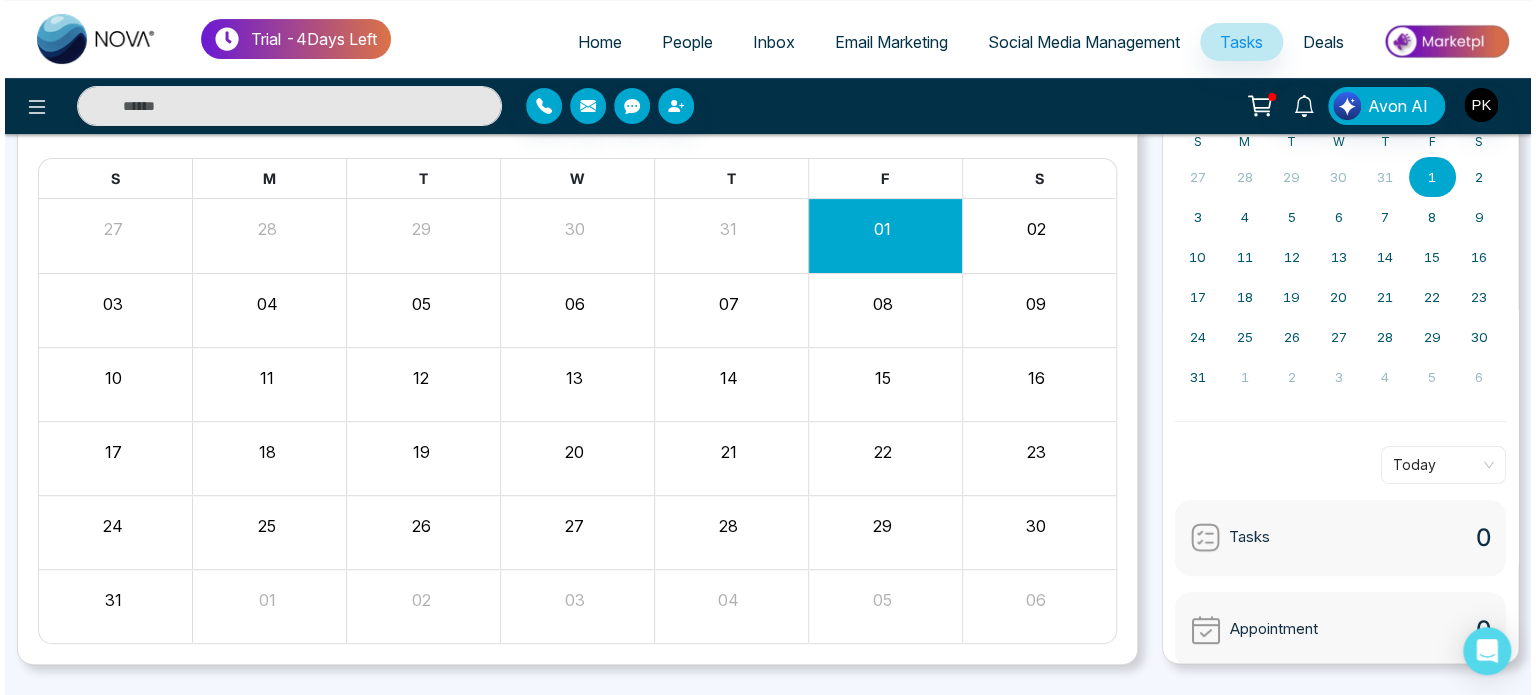 scroll, scrollTop: 0, scrollLeft: 0, axis: both 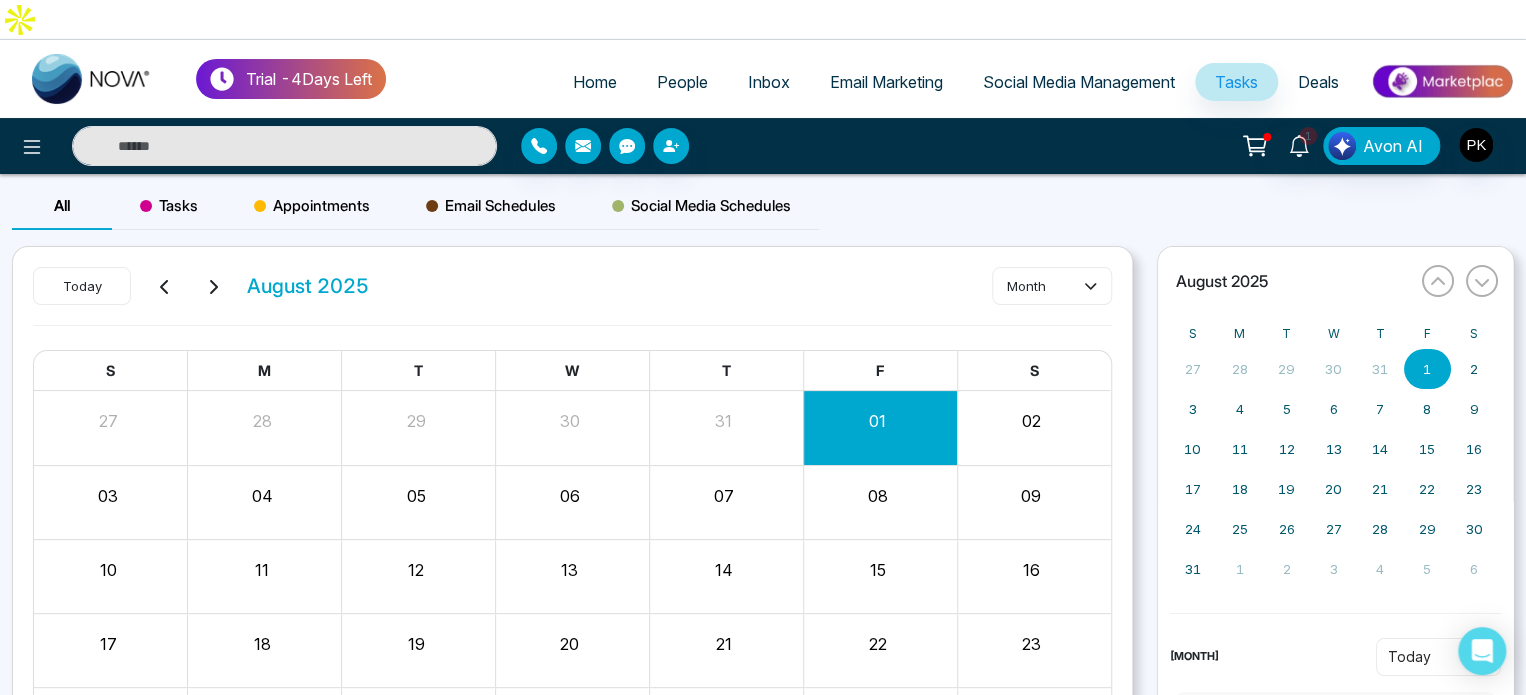 click on "Deals" at bounding box center [1318, 82] 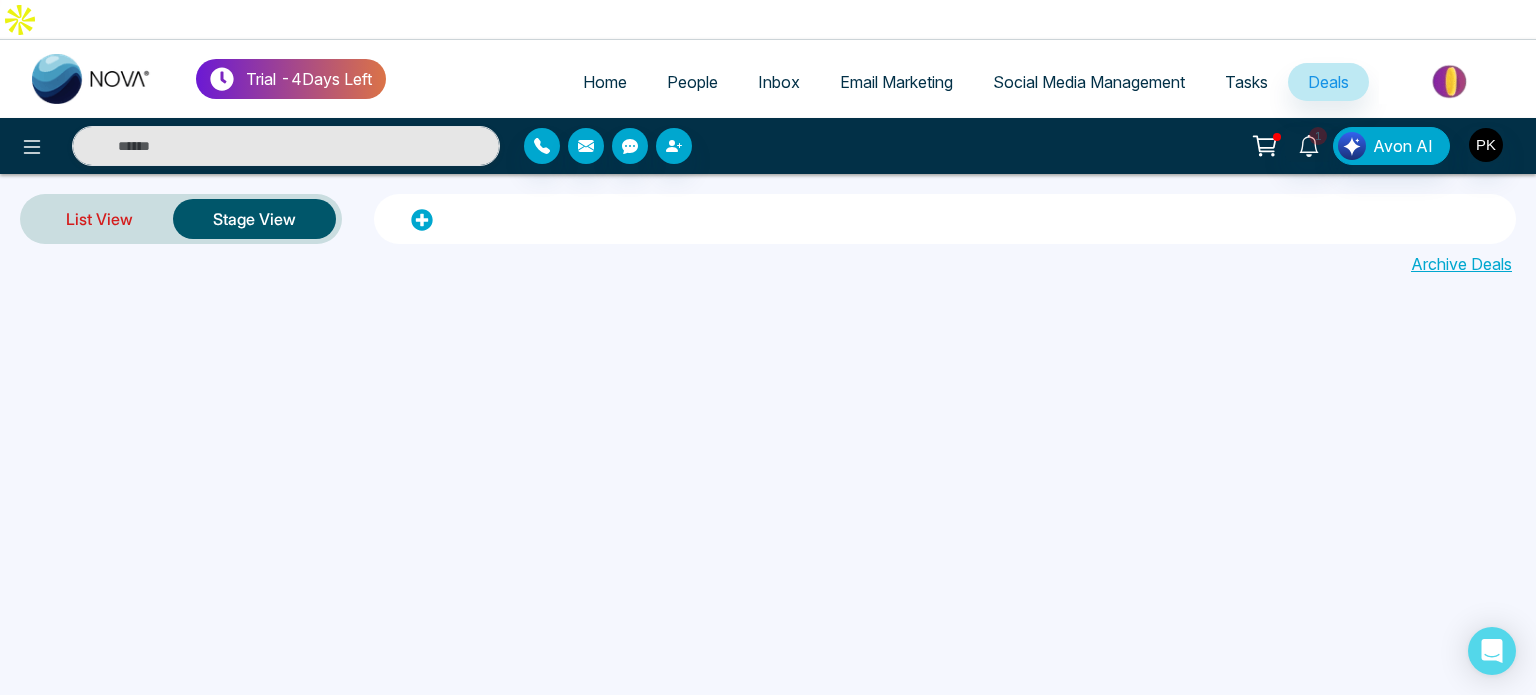 click on "List View" at bounding box center (99, 219) 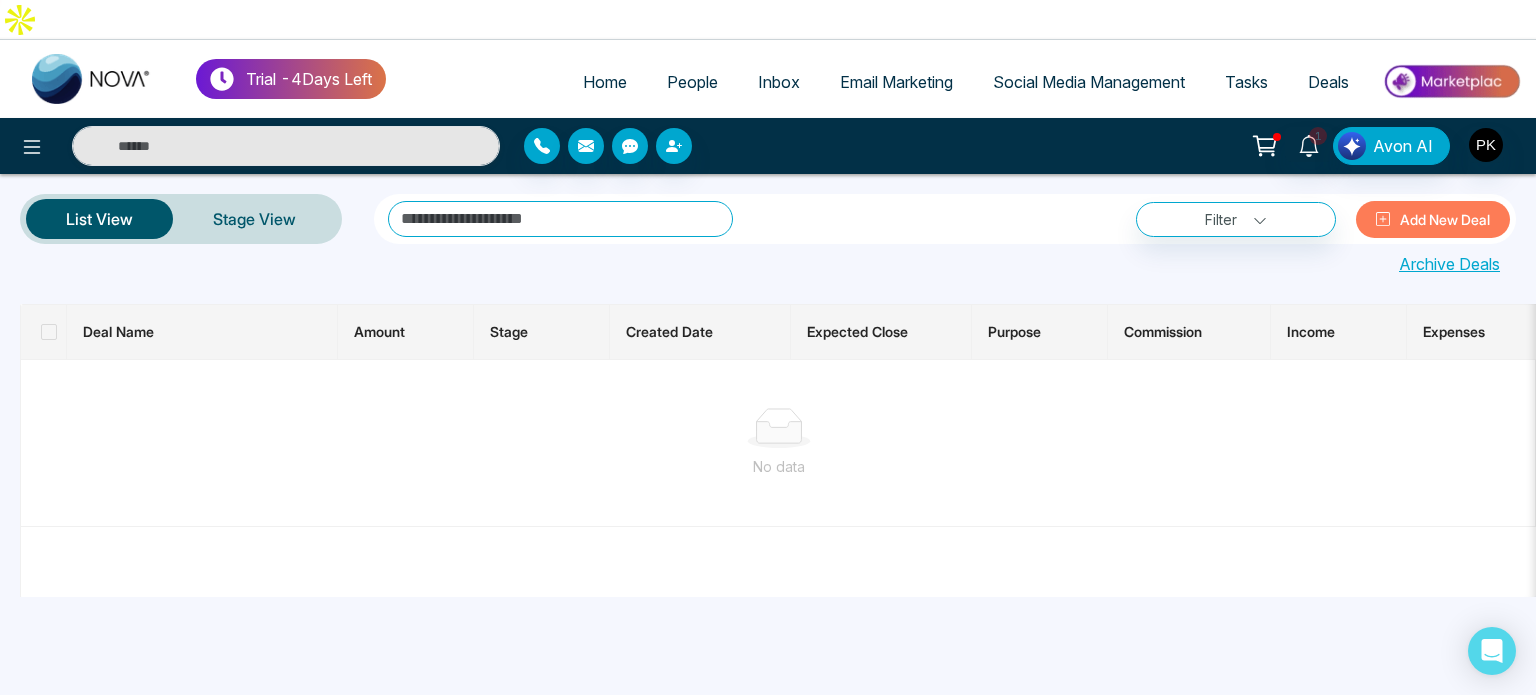 scroll, scrollTop: 0, scrollLeft: 984, axis: horizontal 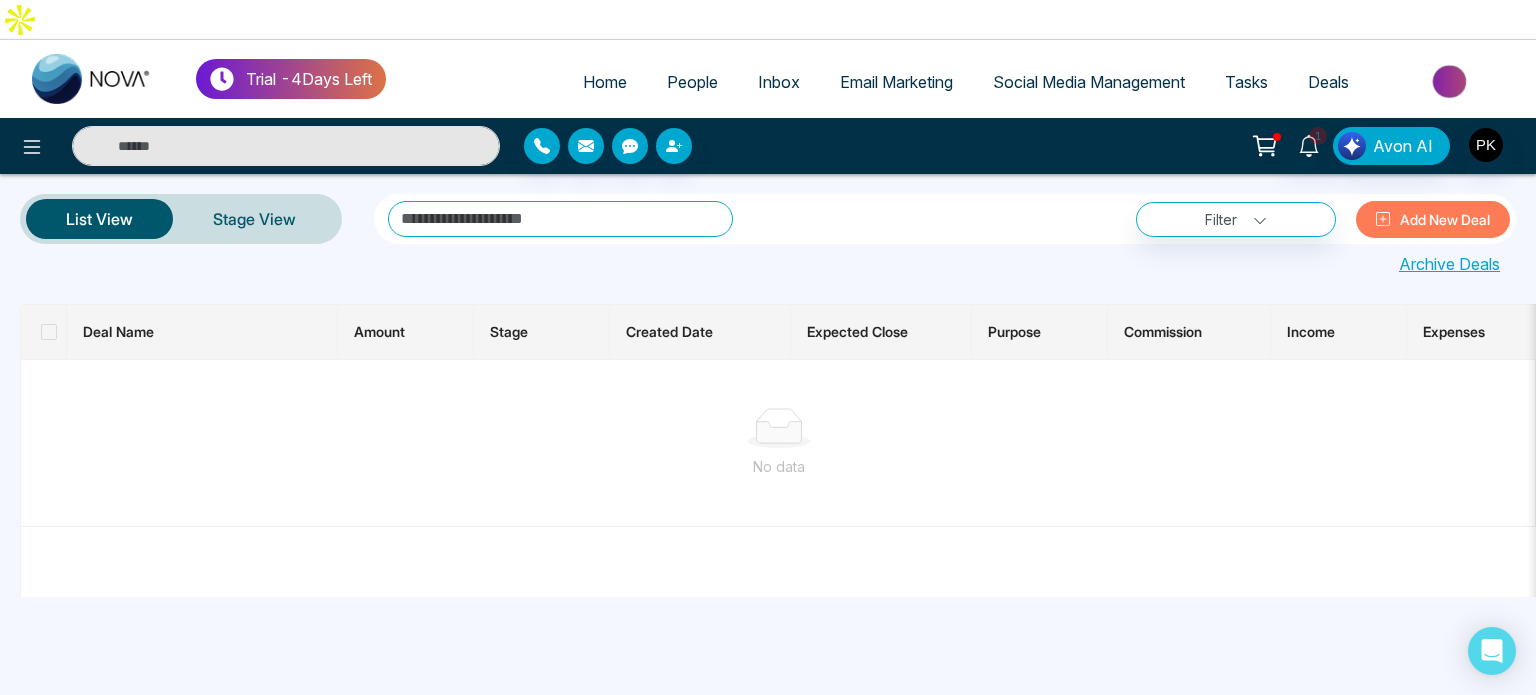click on "People" at bounding box center [692, 82] 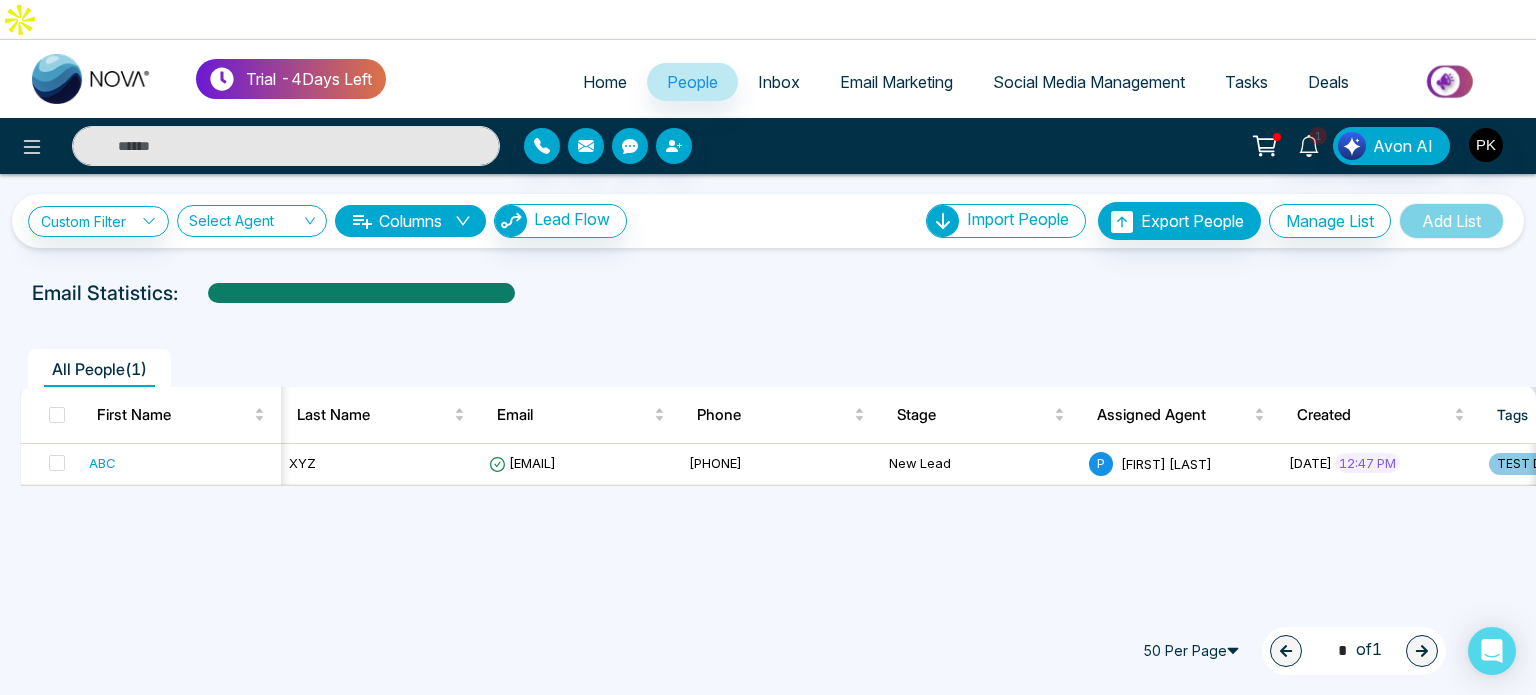 scroll, scrollTop: 0, scrollLeft: 1624, axis: horizontal 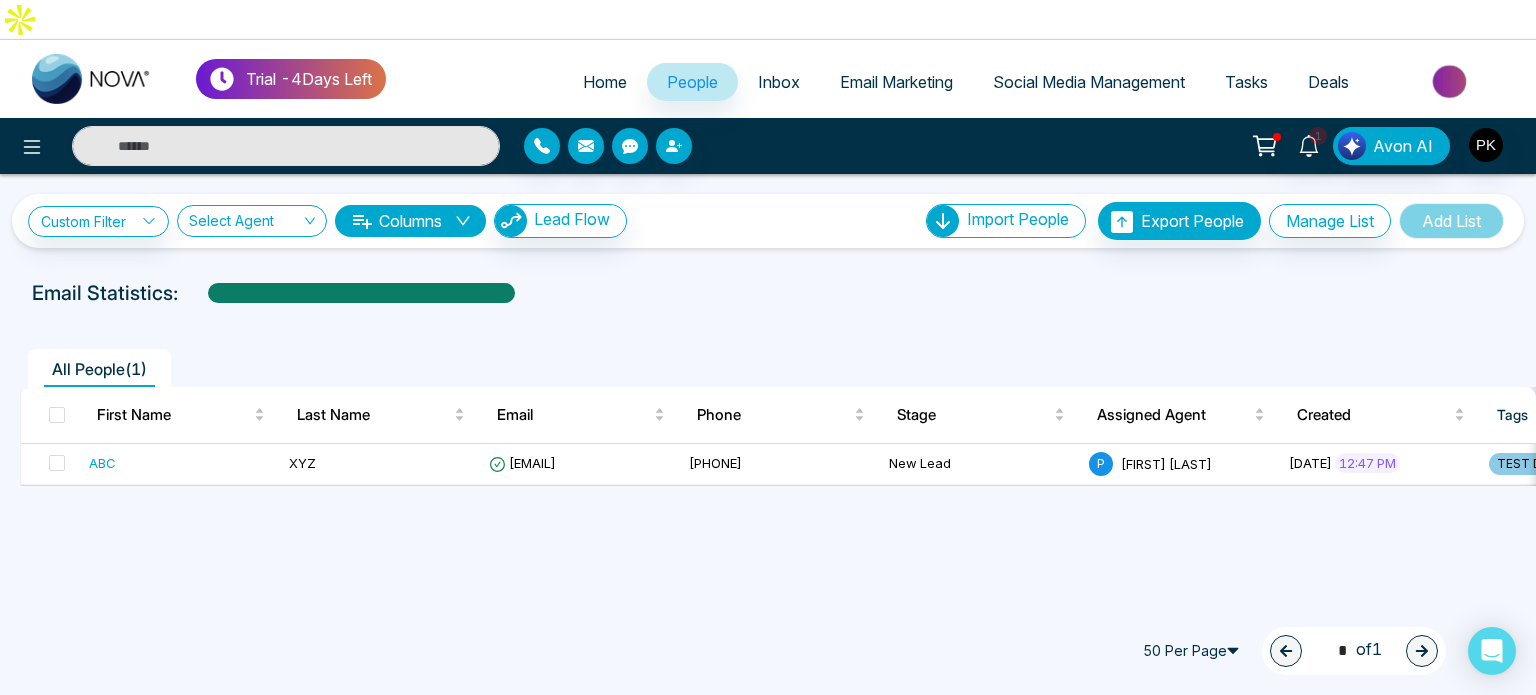 click on "Home" at bounding box center [605, 82] 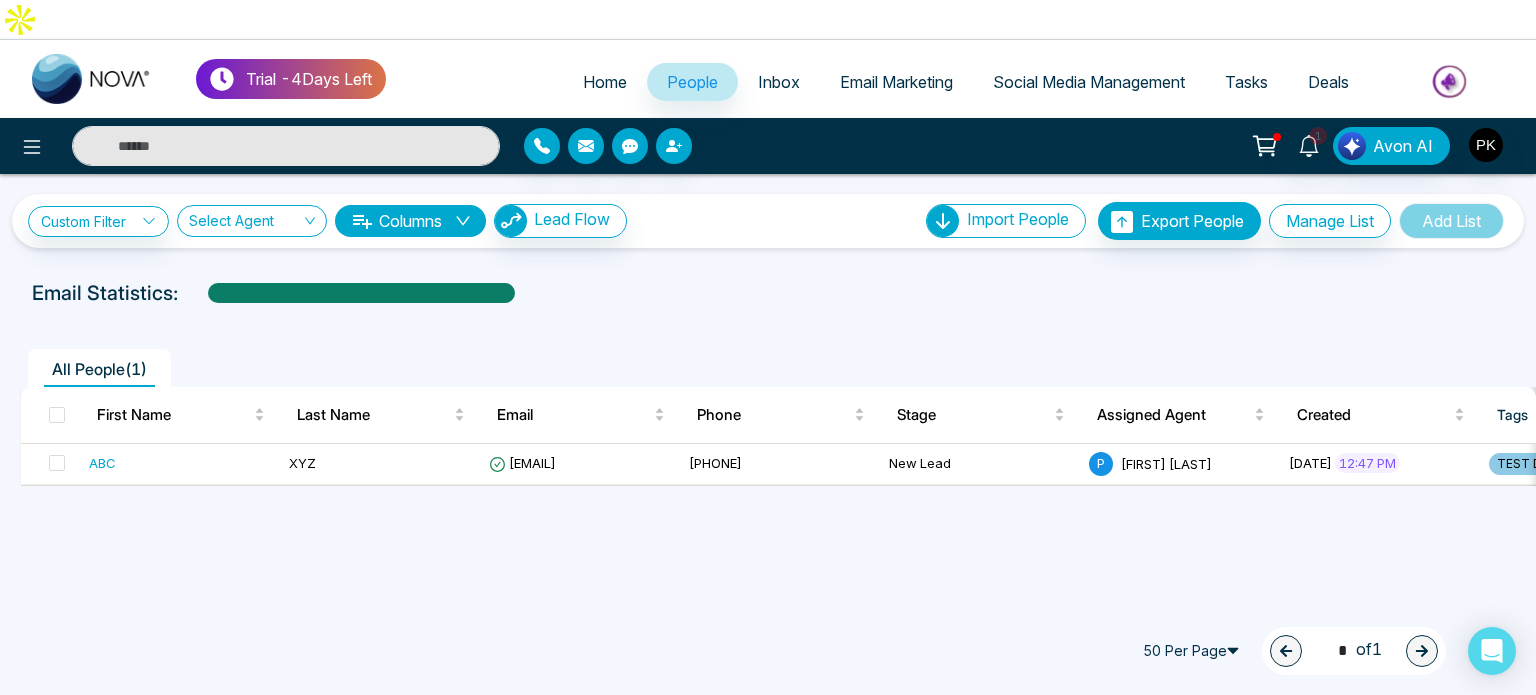 select on "*" 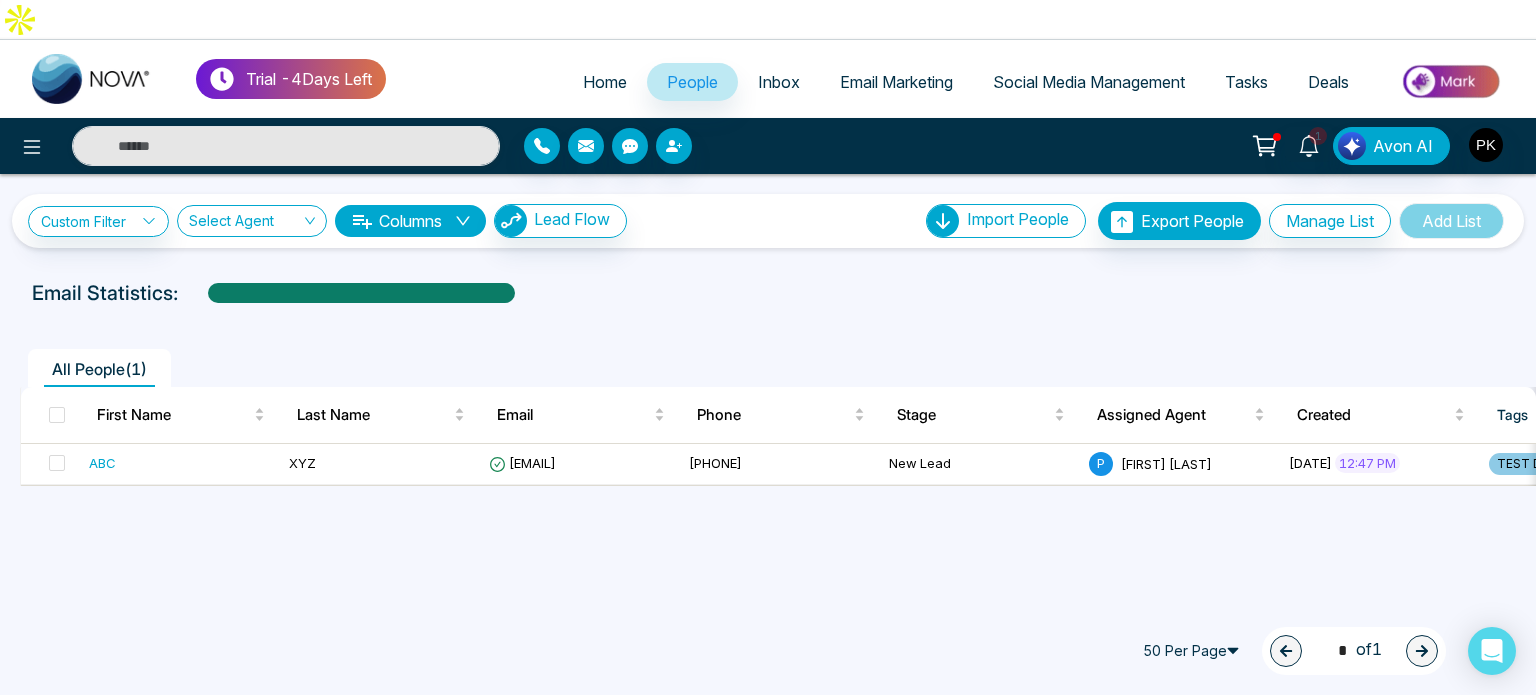 select on "*" 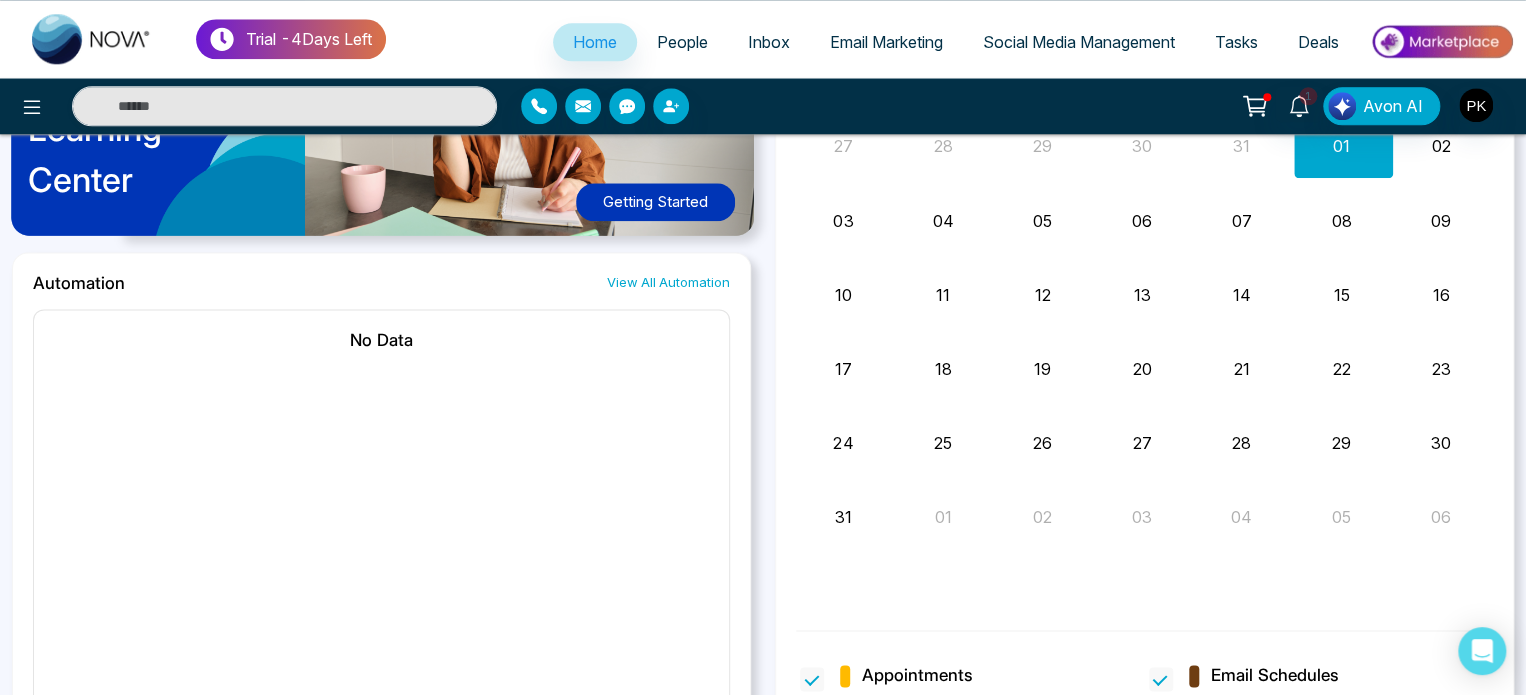 scroll, scrollTop: 1196, scrollLeft: 0, axis: vertical 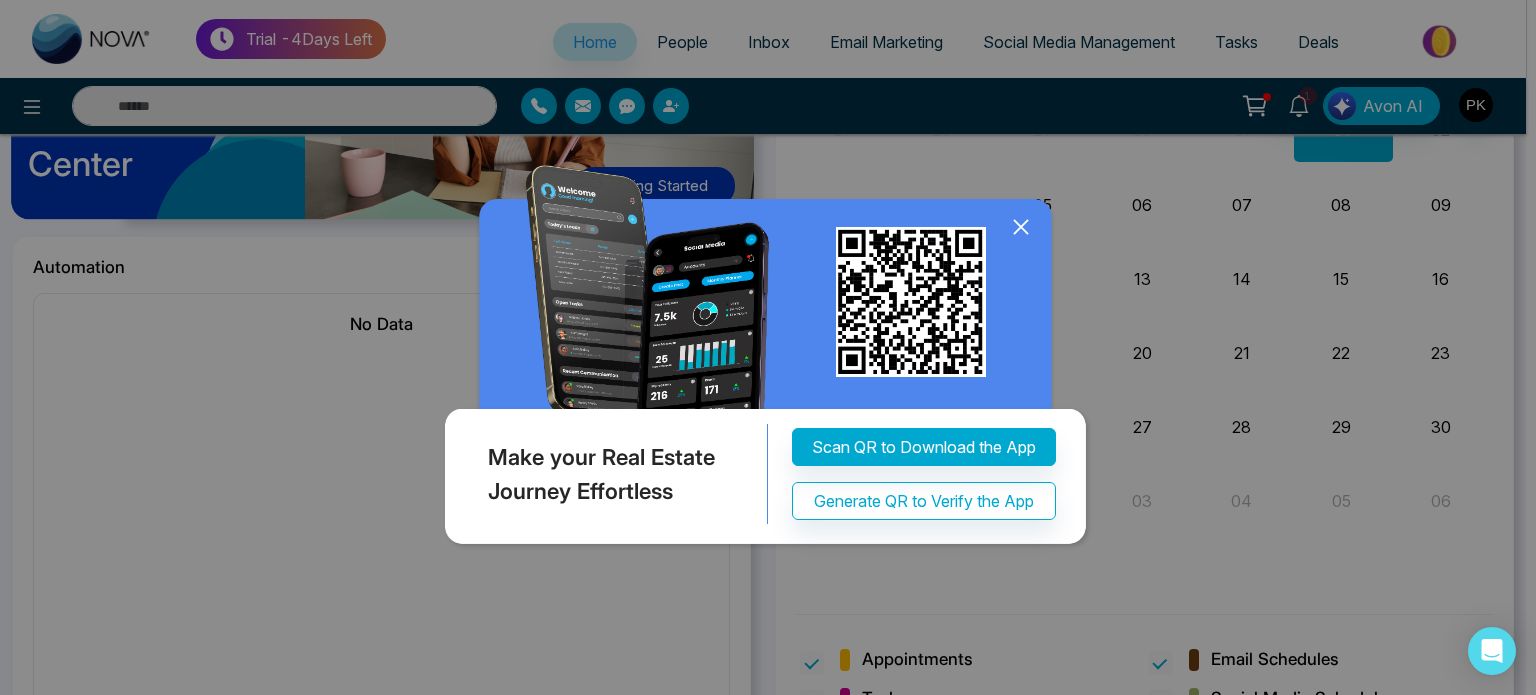 click 